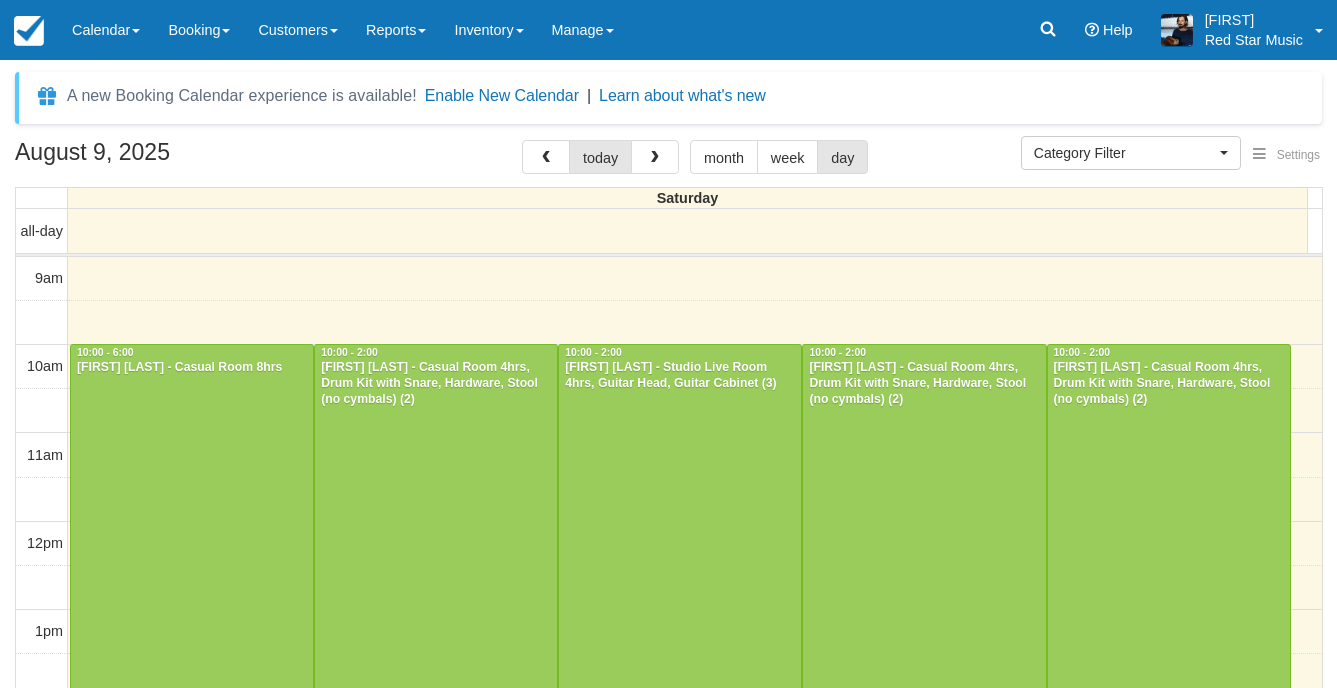 select 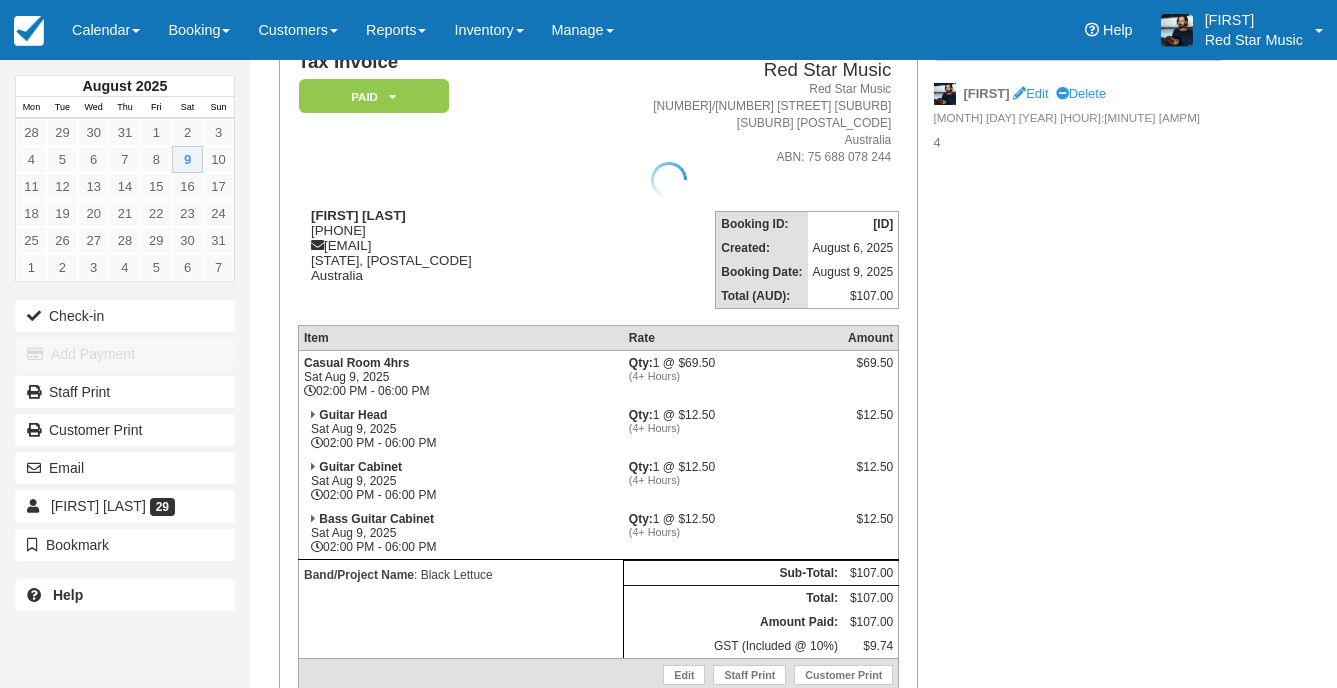 scroll, scrollTop: 306, scrollLeft: 0, axis: vertical 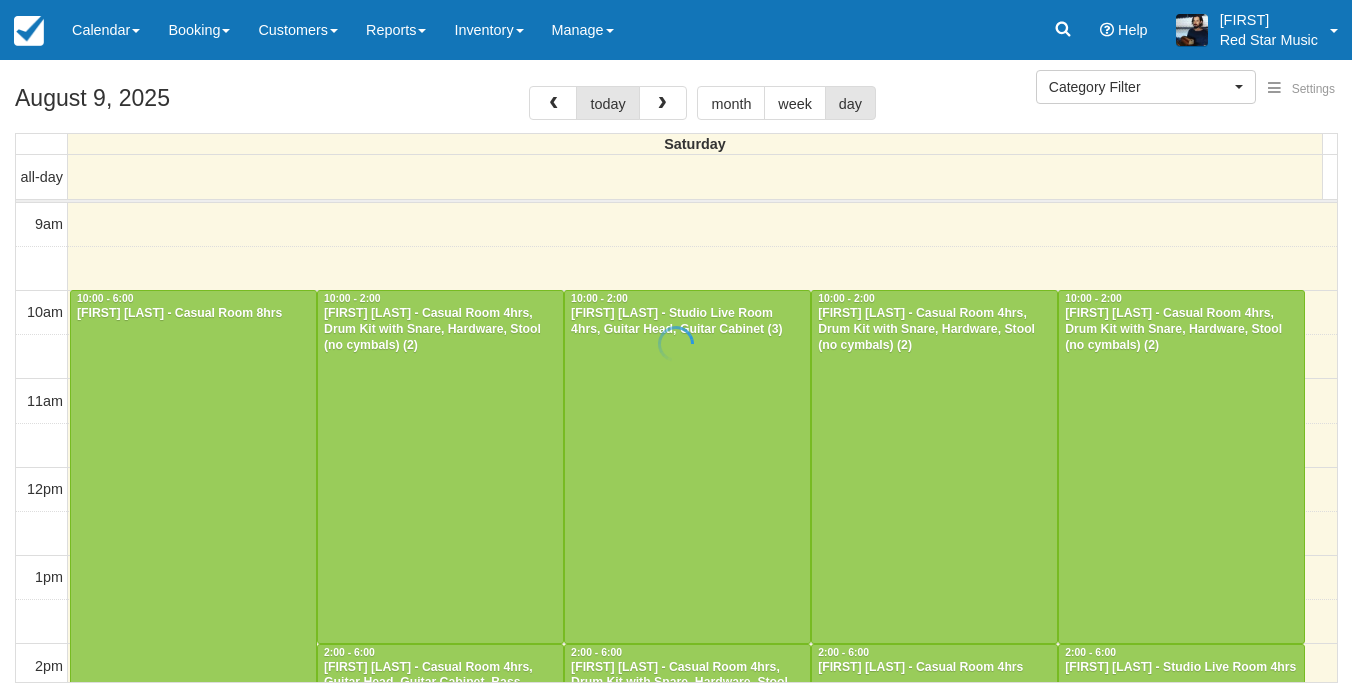 select 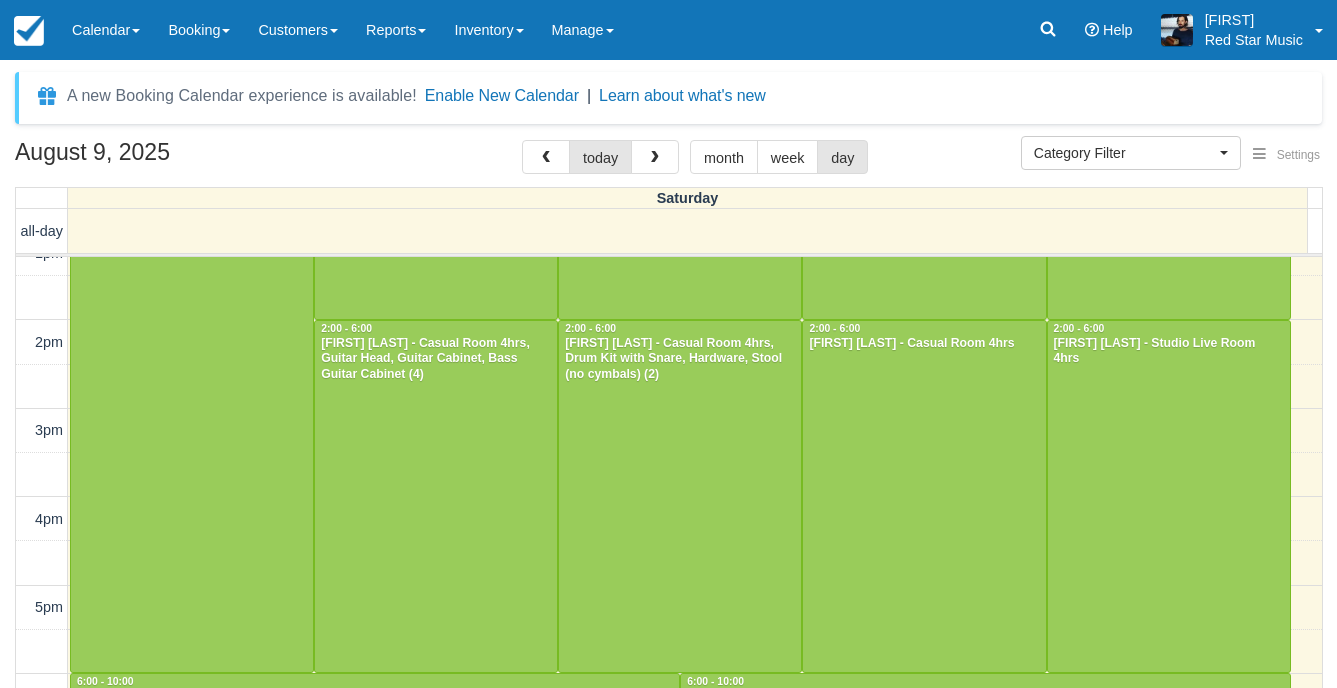 scroll, scrollTop: 417, scrollLeft: 0, axis: vertical 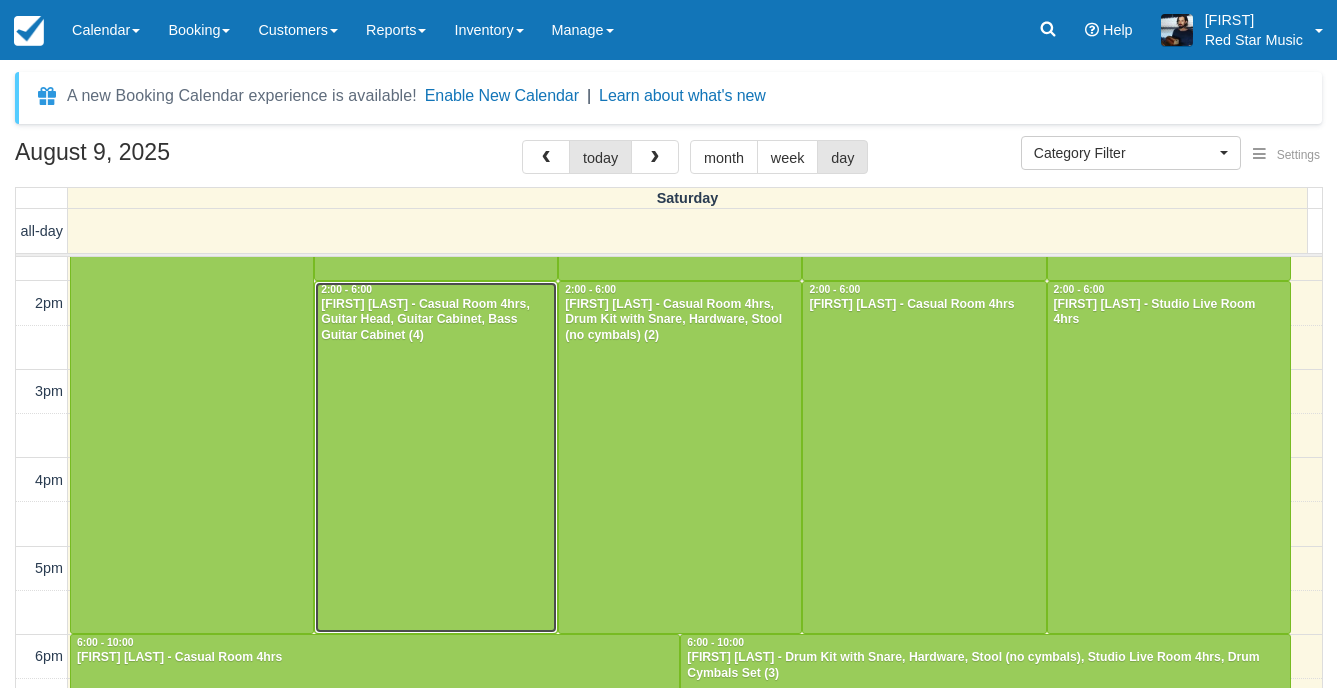 click at bounding box center [436, 458] 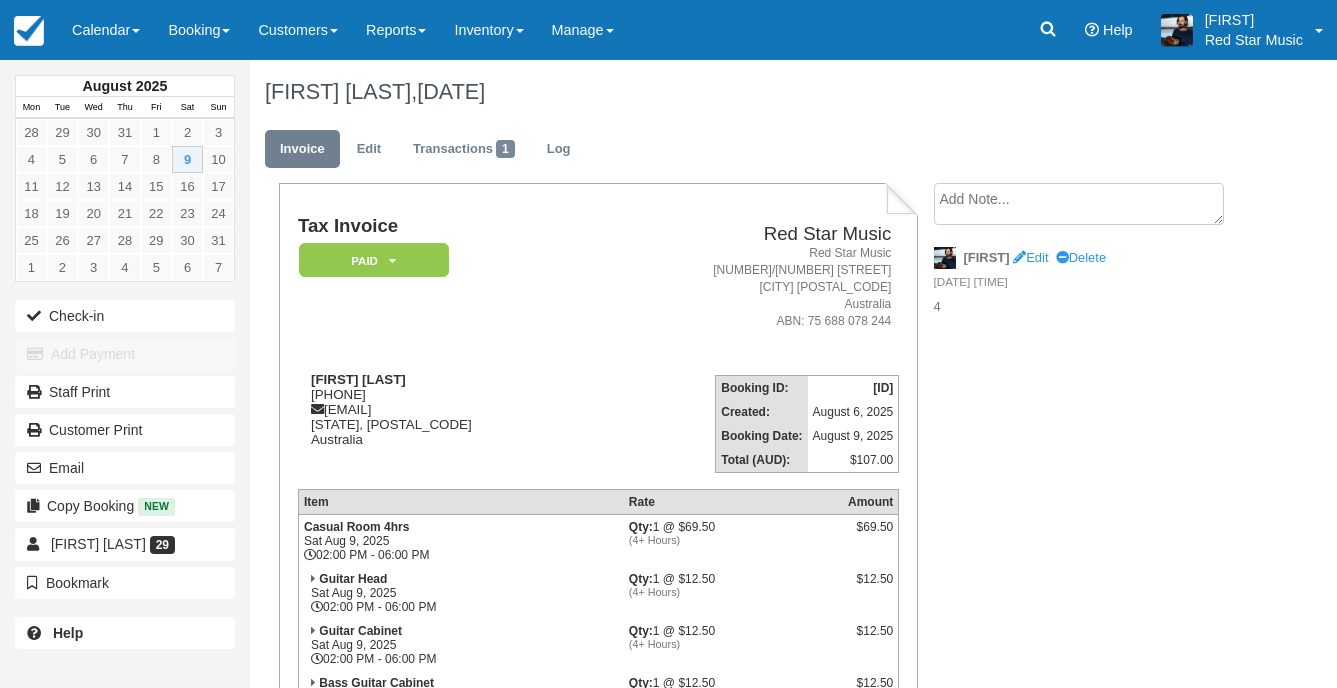 scroll, scrollTop: 0, scrollLeft: 0, axis: both 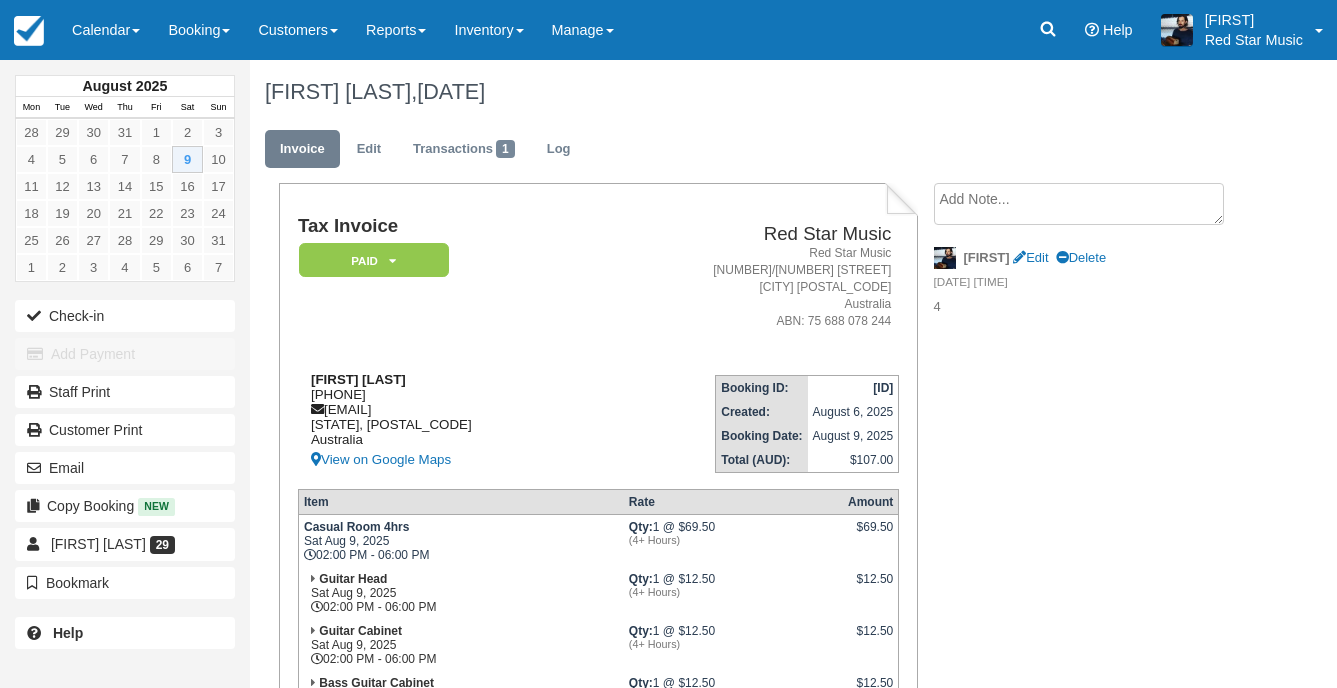 click on "Huw Murday 0459 336 055  huw.murday@gmail.com Queensland, 4011 Australia
View on Google Maps" at bounding box center (440, 422) 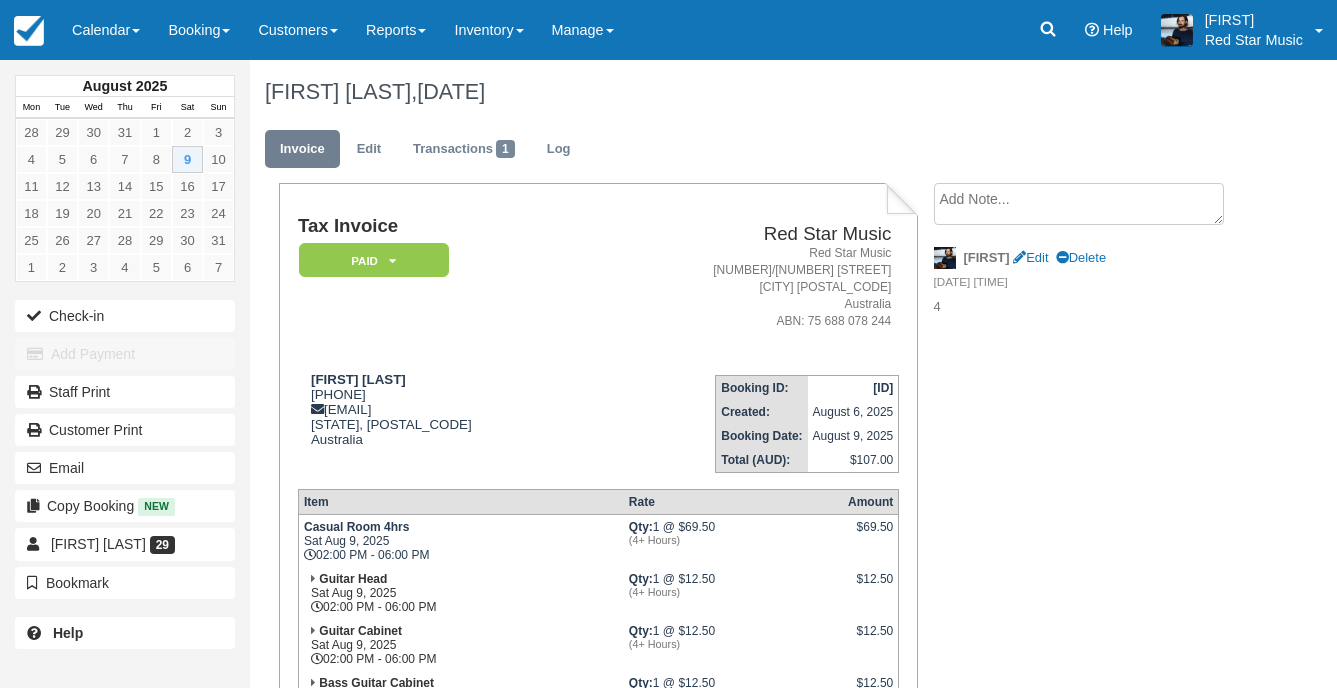 copy on "0459 336 055" 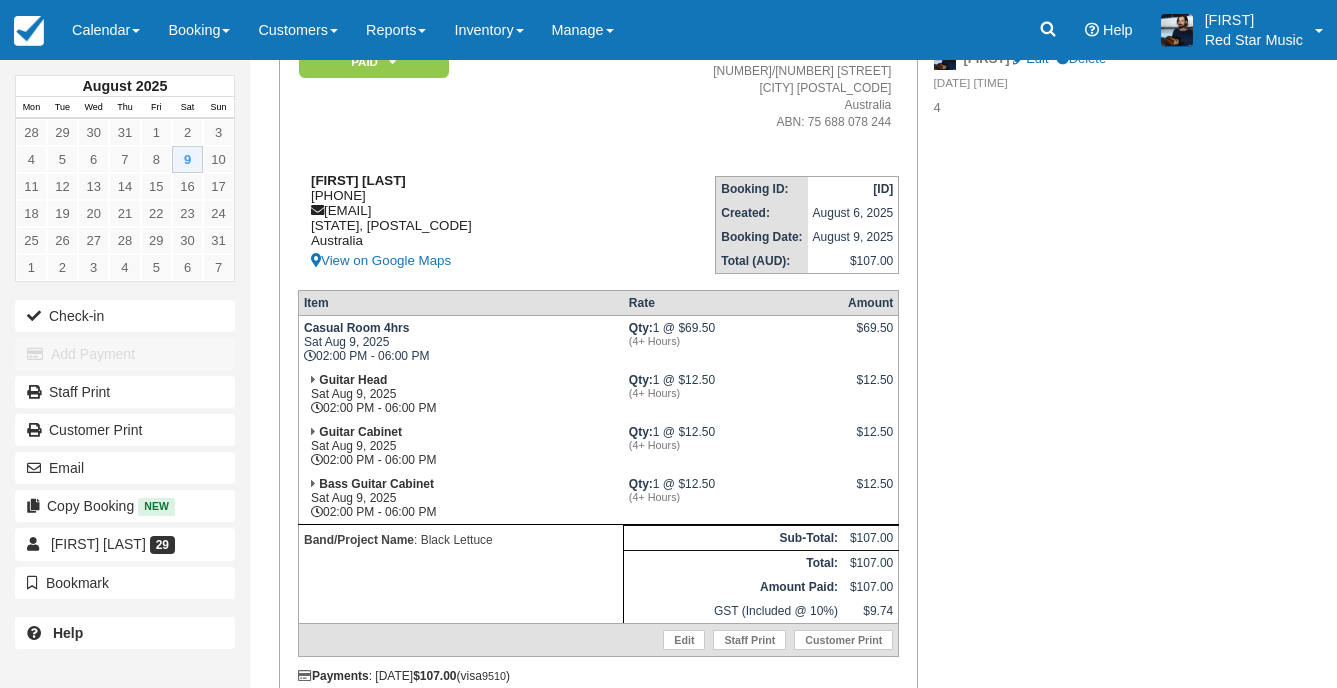 scroll, scrollTop: 200, scrollLeft: 0, axis: vertical 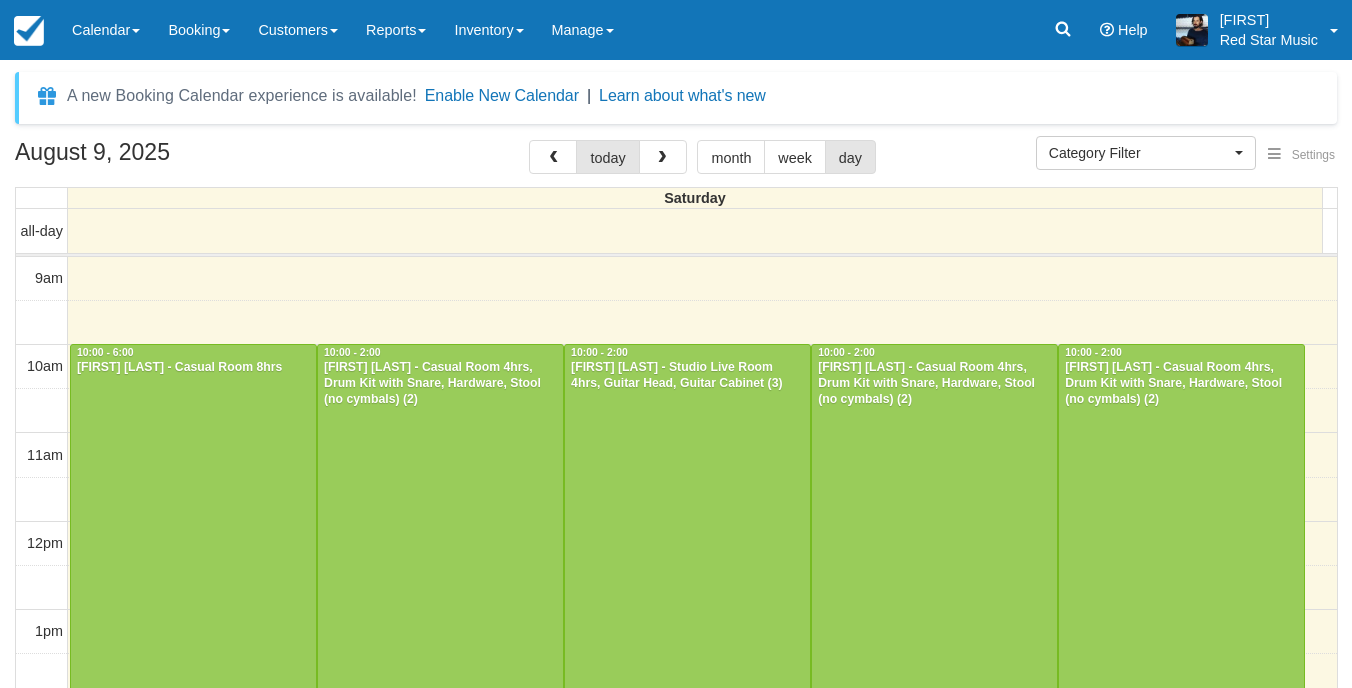 select 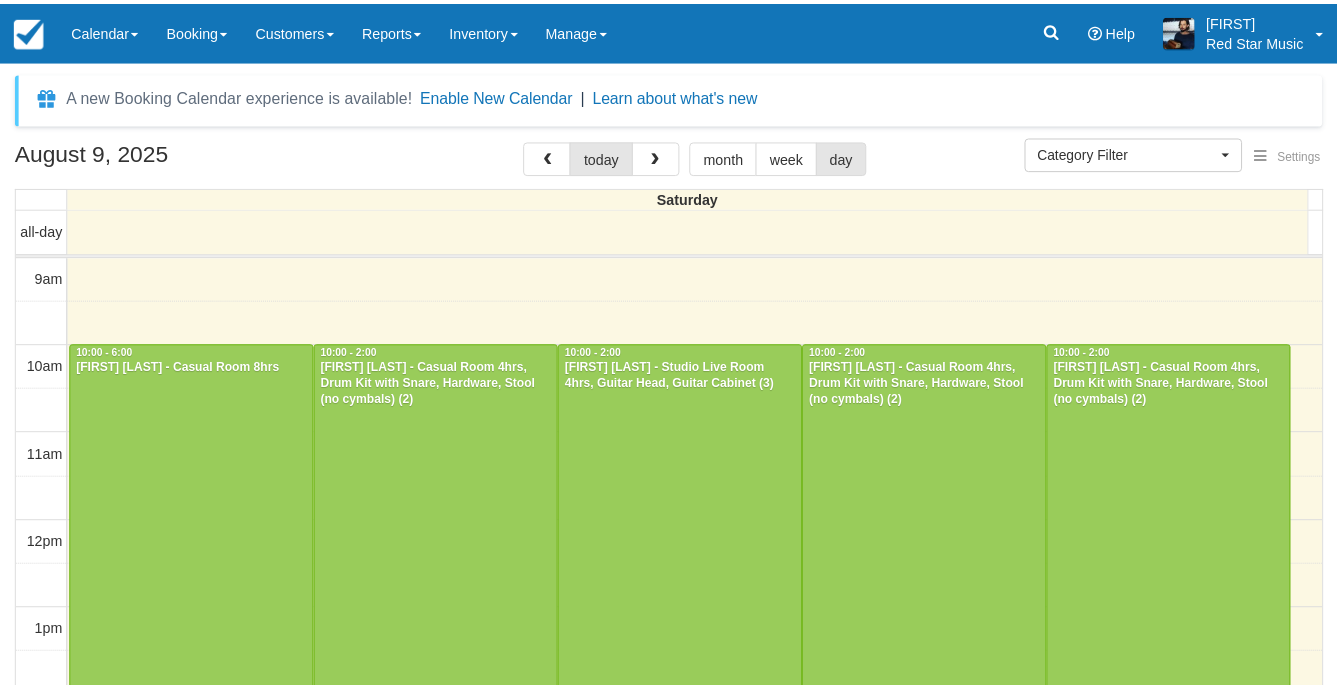 scroll, scrollTop: 0, scrollLeft: 0, axis: both 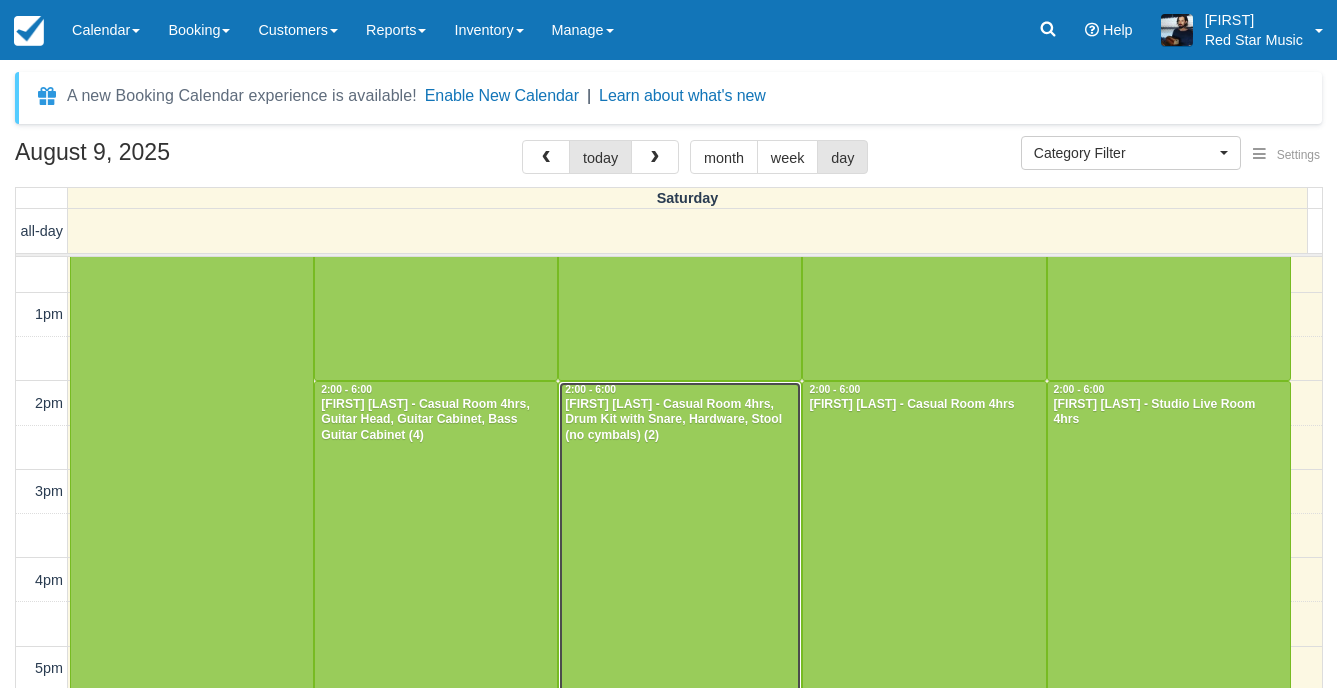 click at bounding box center [680, 558] 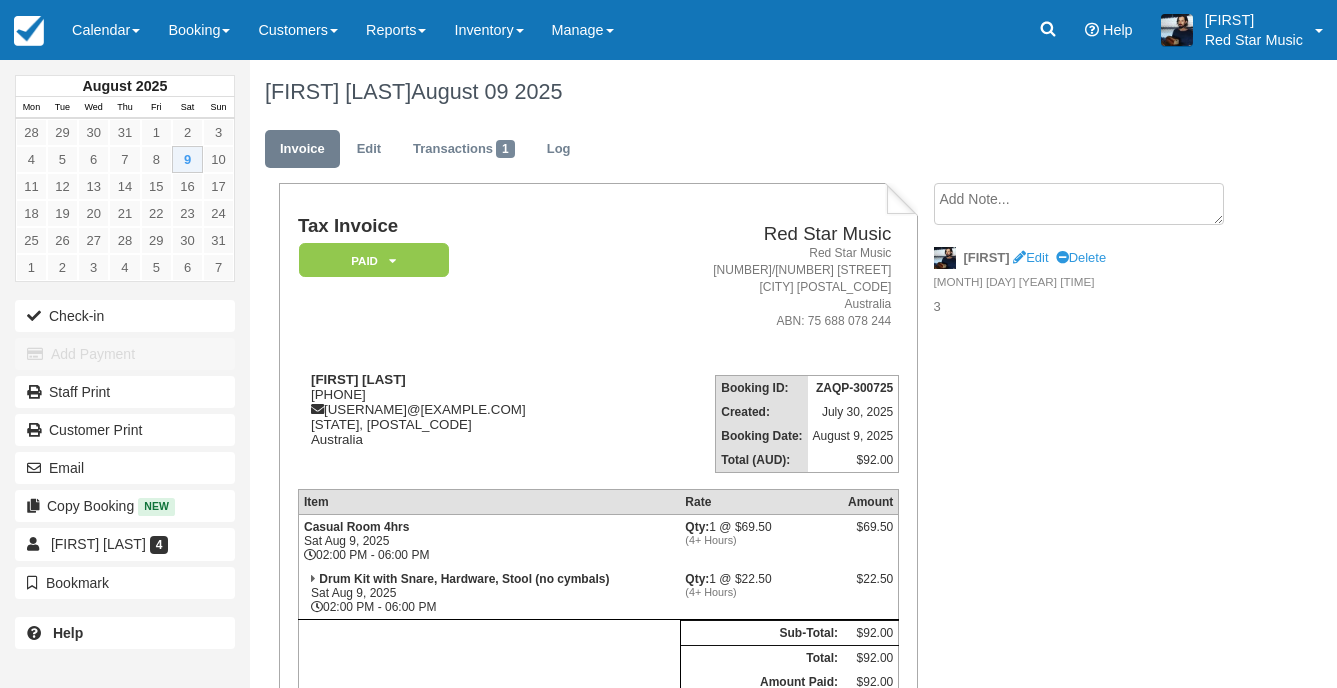 scroll, scrollTop: 0, scrollLeft: 0, axis: both 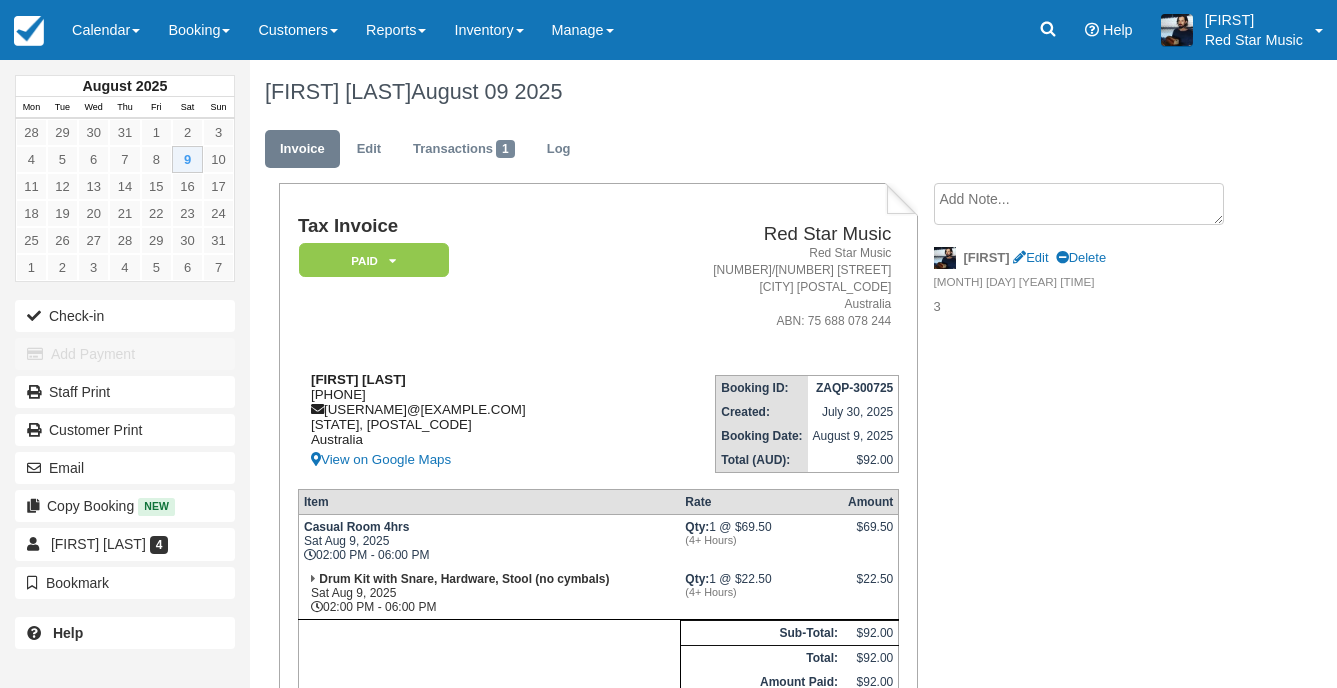 drag, startPoint x: 406, startPoint y: 396, endPoint x: 309, endPoint y: 394, distance: 97.020615 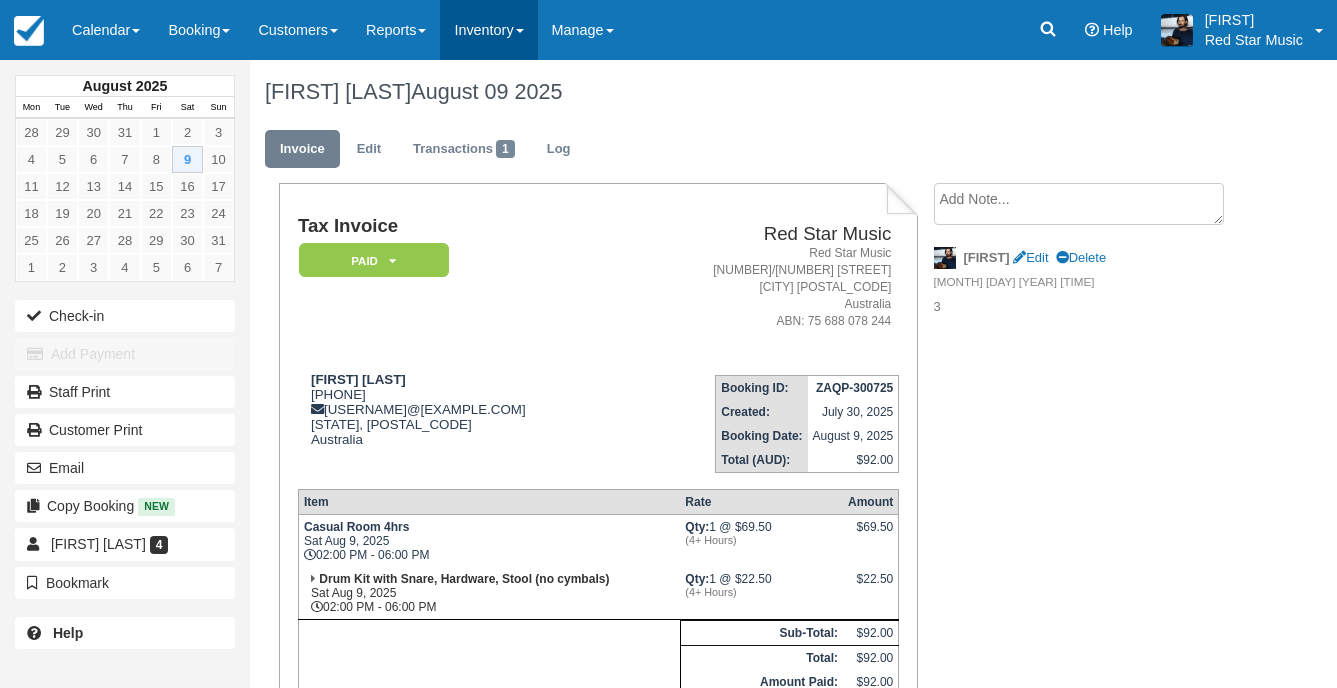 copy on "[PHONE]" 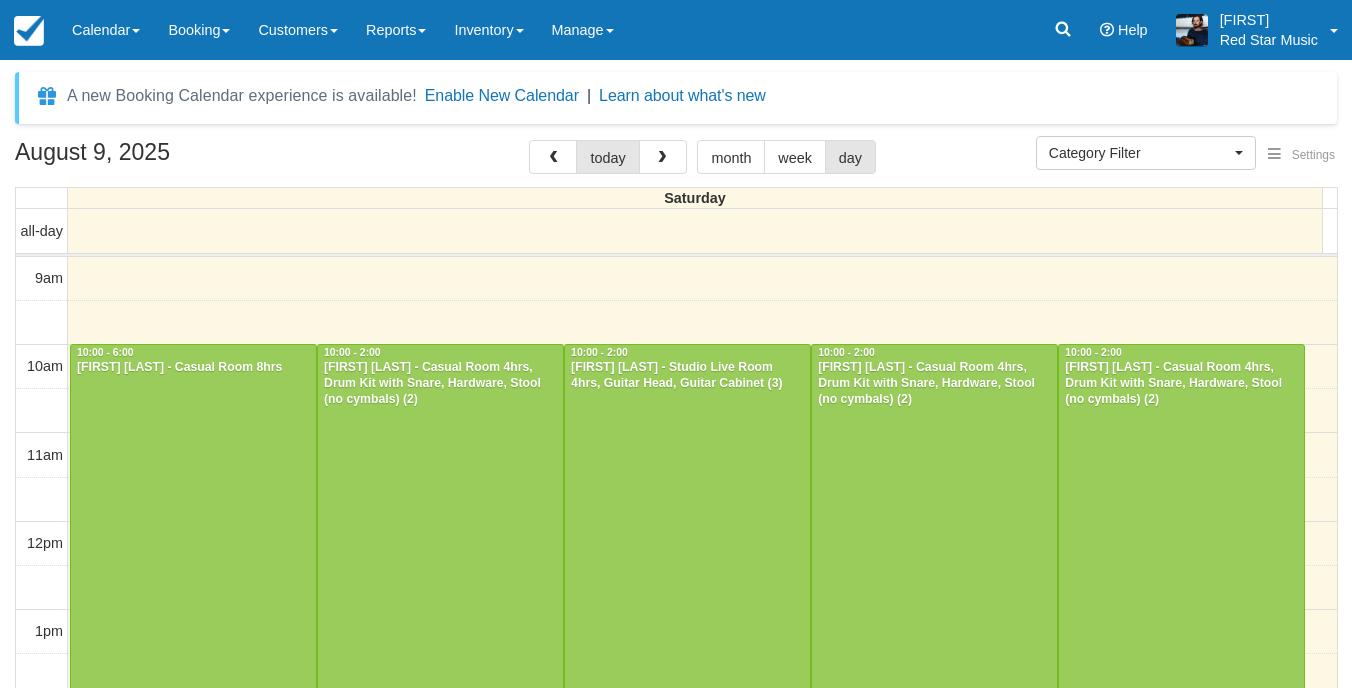 select 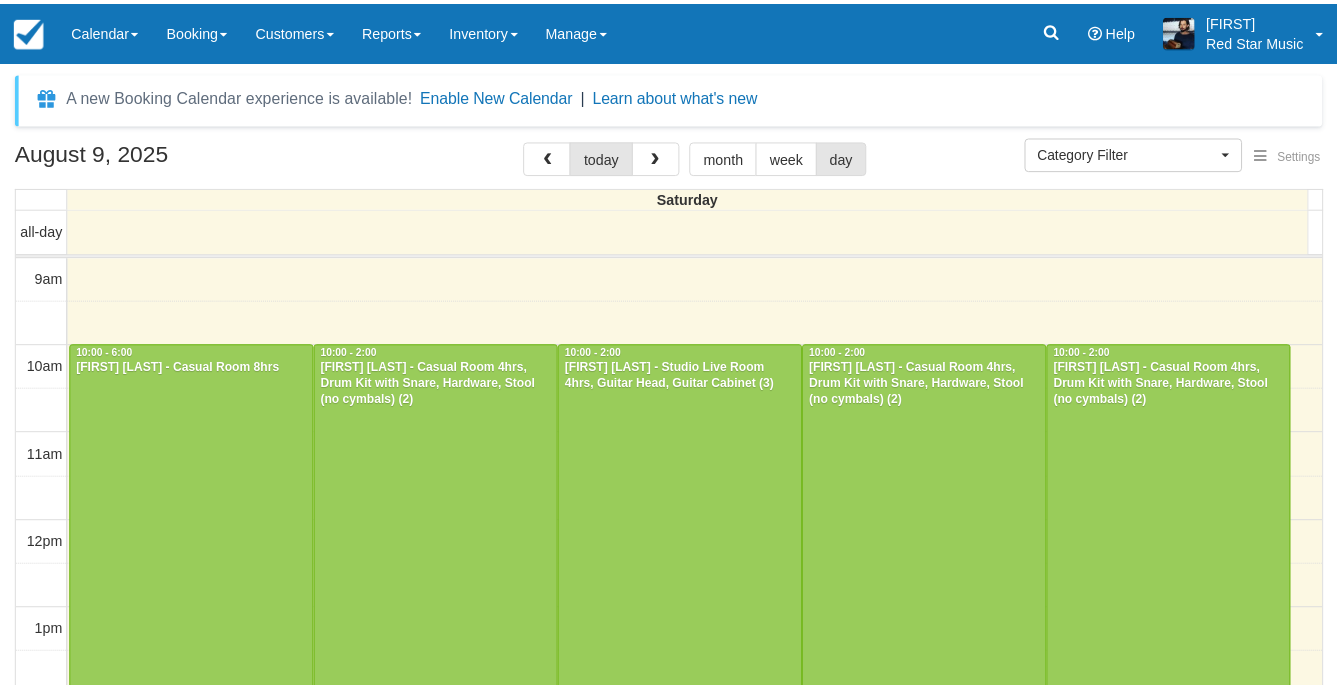 scroll, scrollTop: 0, scrollLeft: 0, axis: both 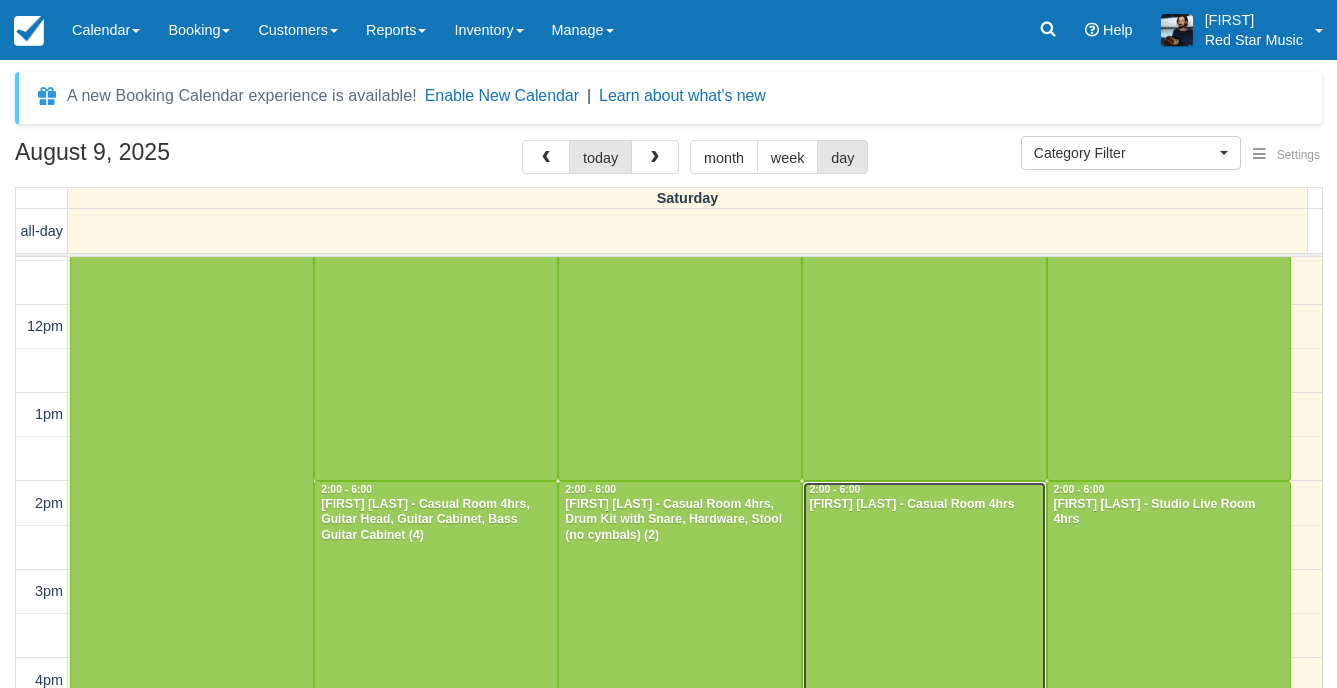 click at bounding box center (924, 658) 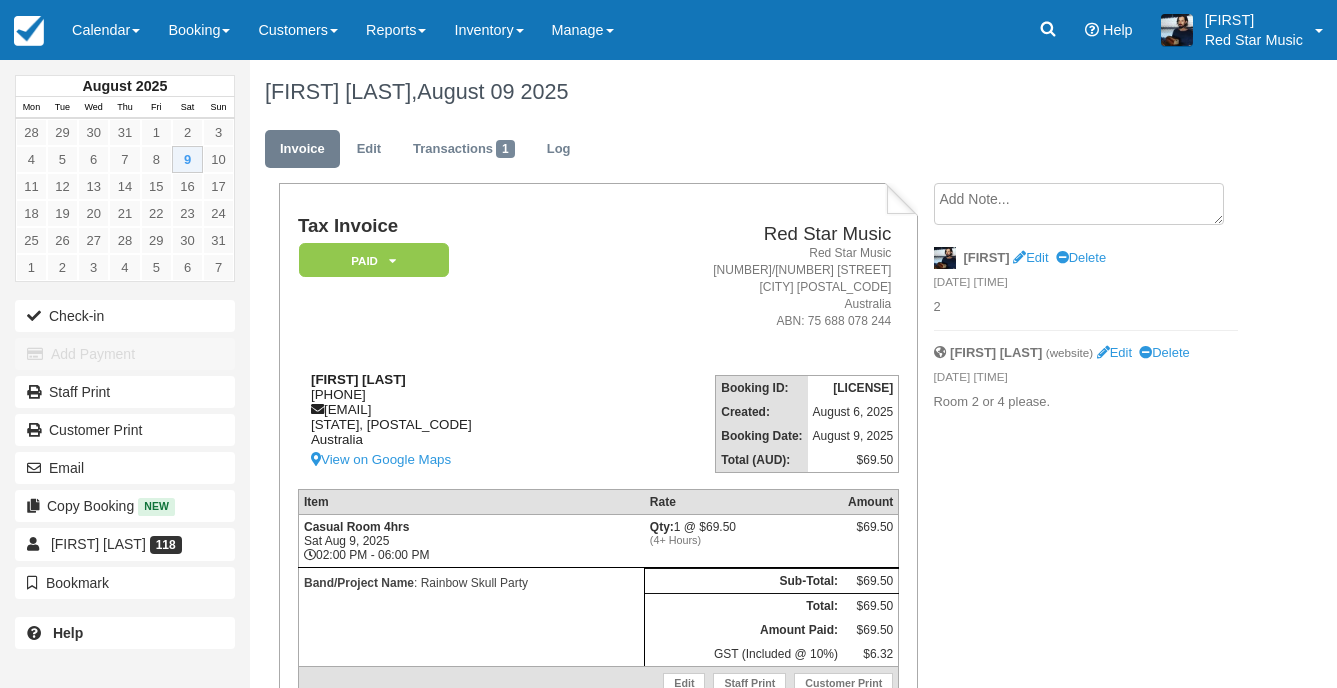 scroll, scrollTop: 0, scrollLeft: 0, axis: both 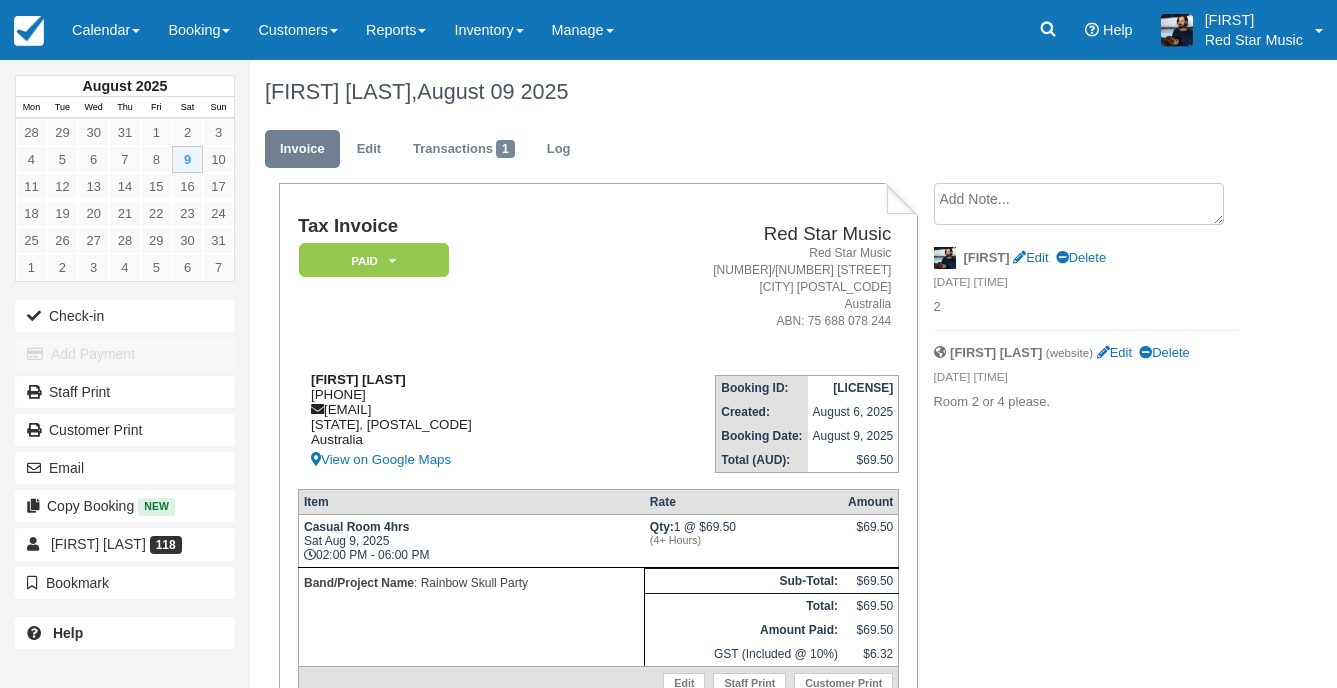 drag, startPoint x: 396, startPoint y: 393, endPoint x: 310, endPoint y: 395, distance: 86.023254 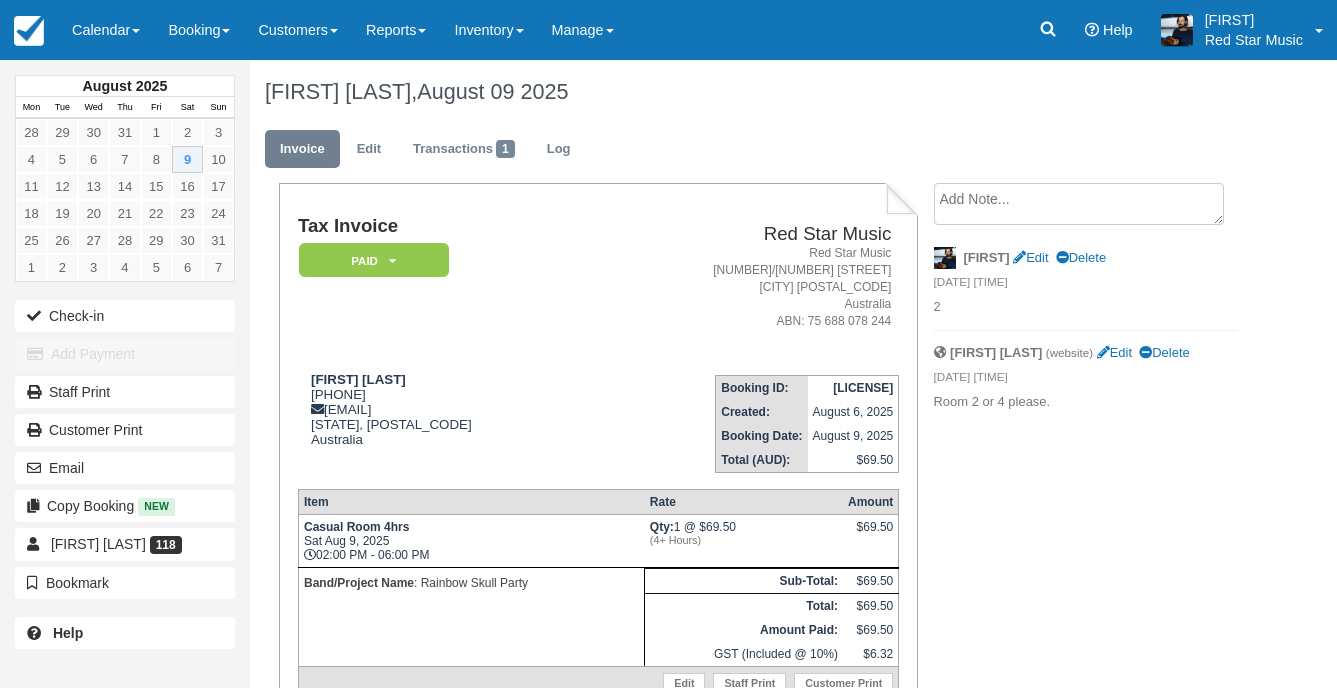 copy on "[PHONE]" 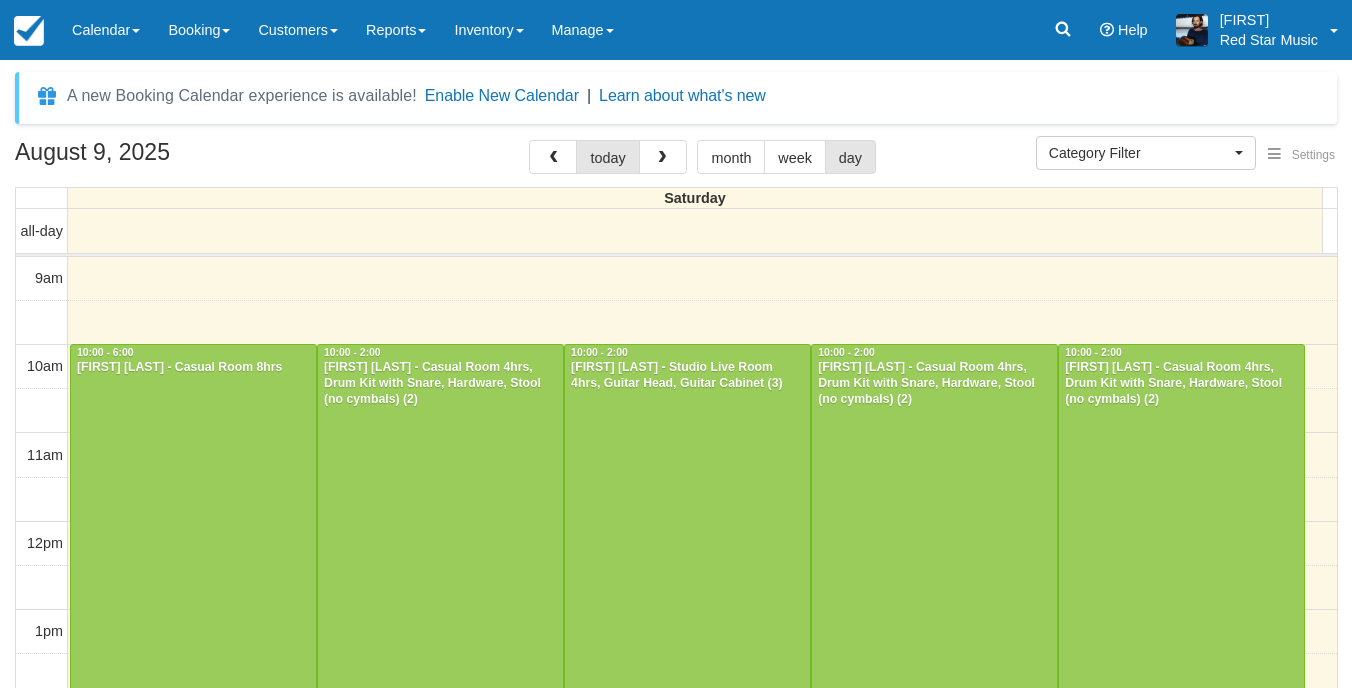 select 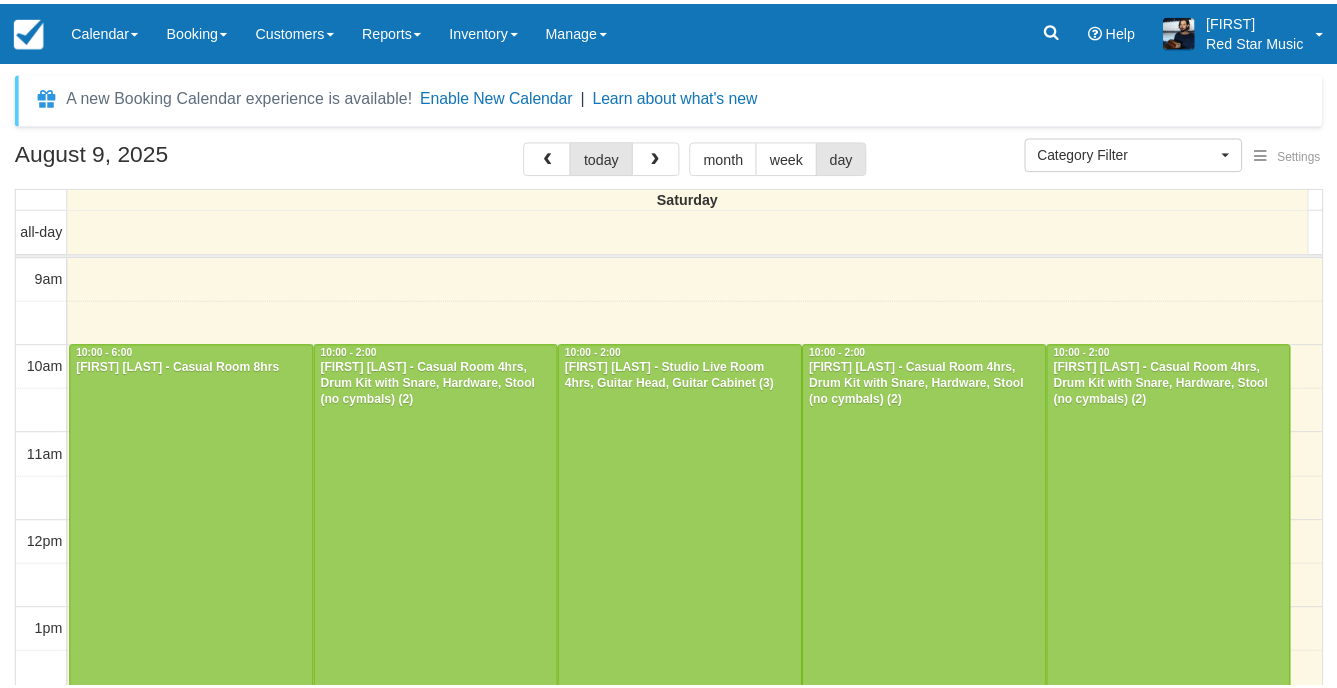 scroll, scrollTop: 0, scrollLeft: 0, axis: both 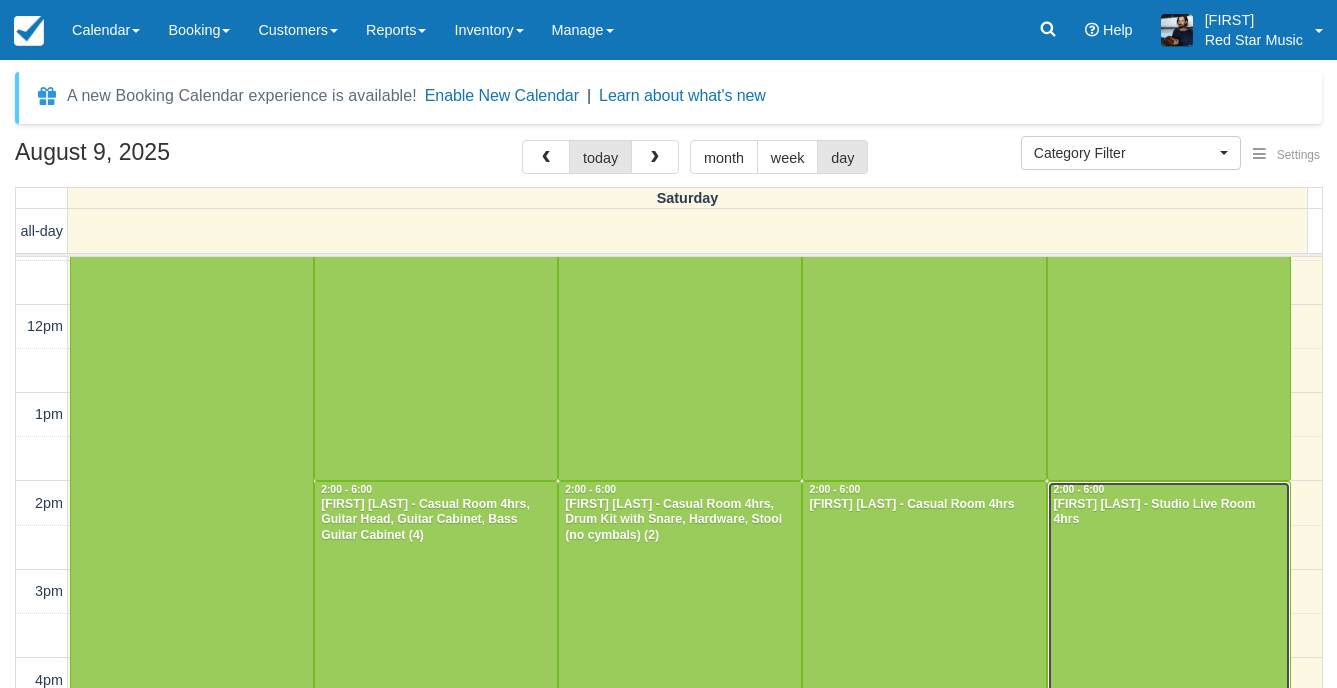 click at bounding box center [1169, 658] 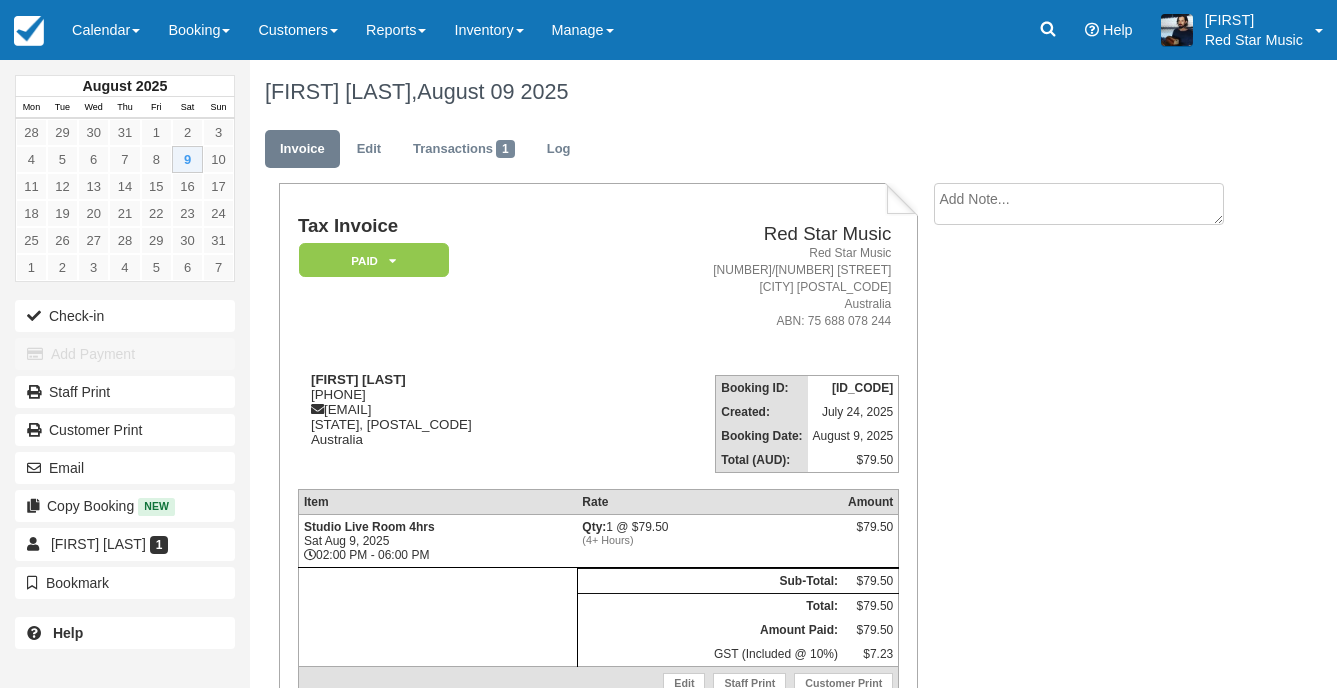scroll, scrollTop: 0, scrollLeft: 0, axis: both 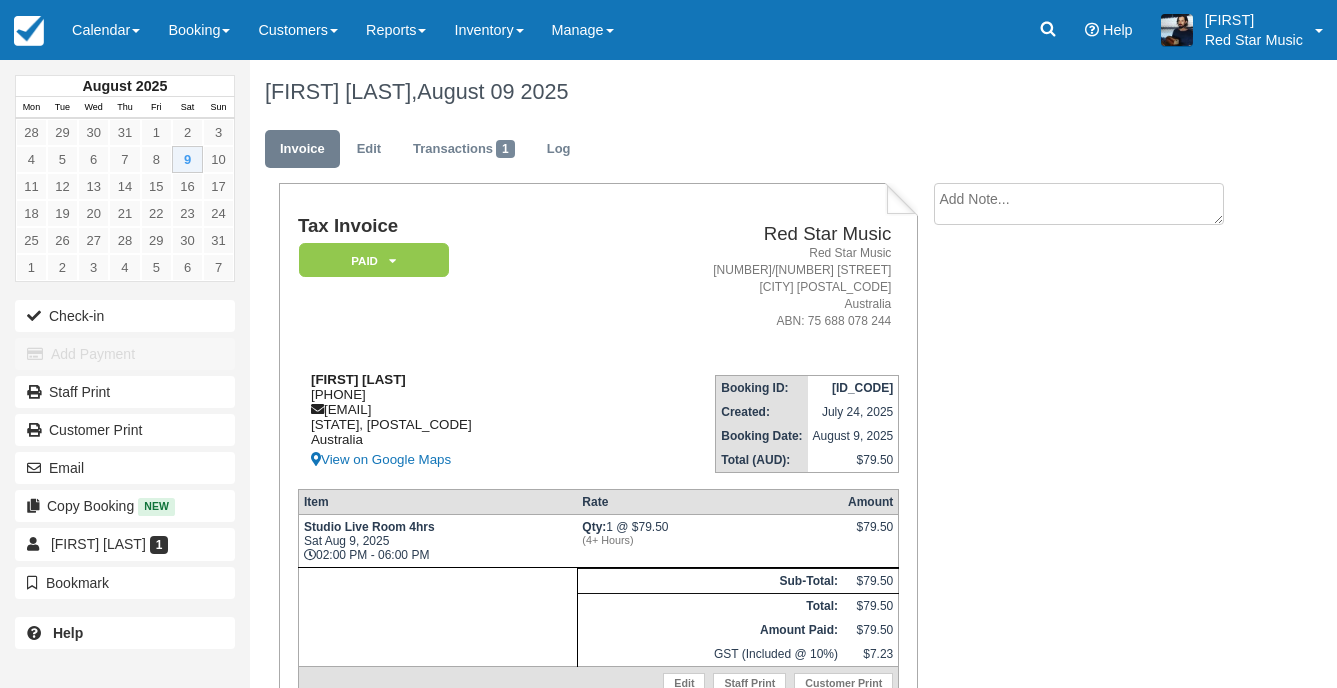 drag, startPoint x: 401, startPoint y: 392, endPoint x: 306, endPoint y: 397, distance: 95.131485 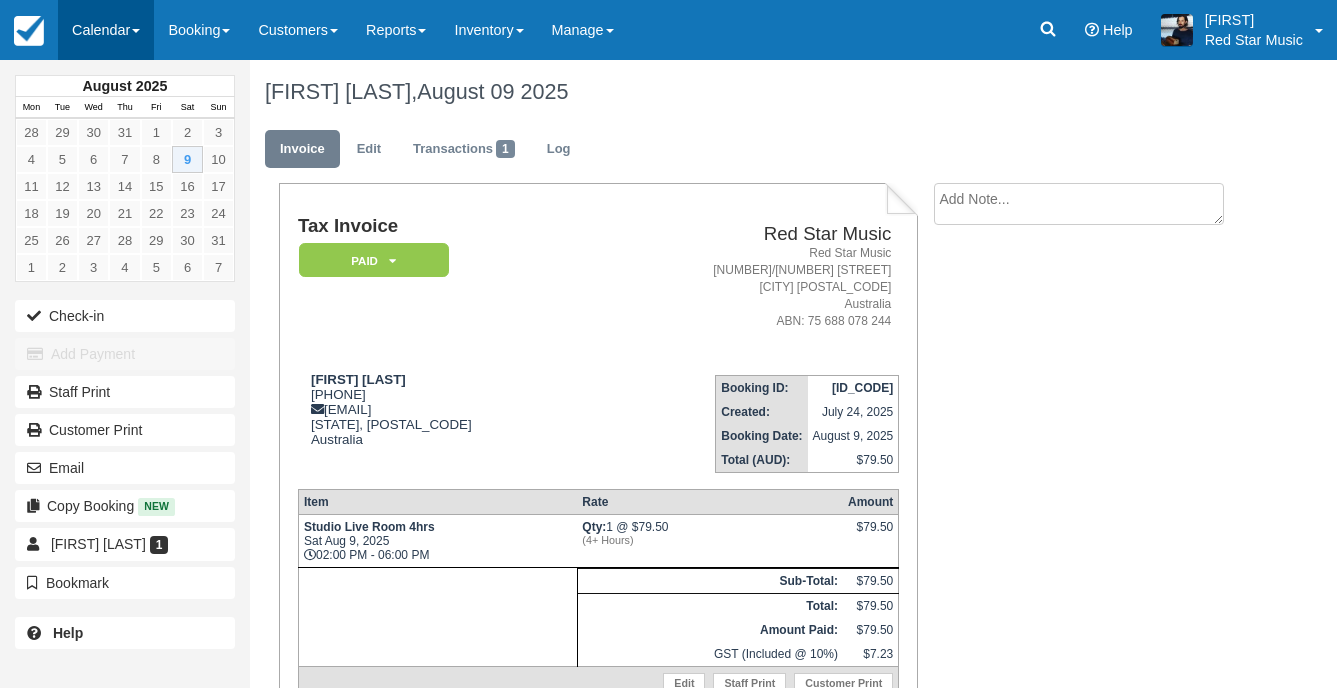 click on "Calendar" at bounding box center (106, 30) 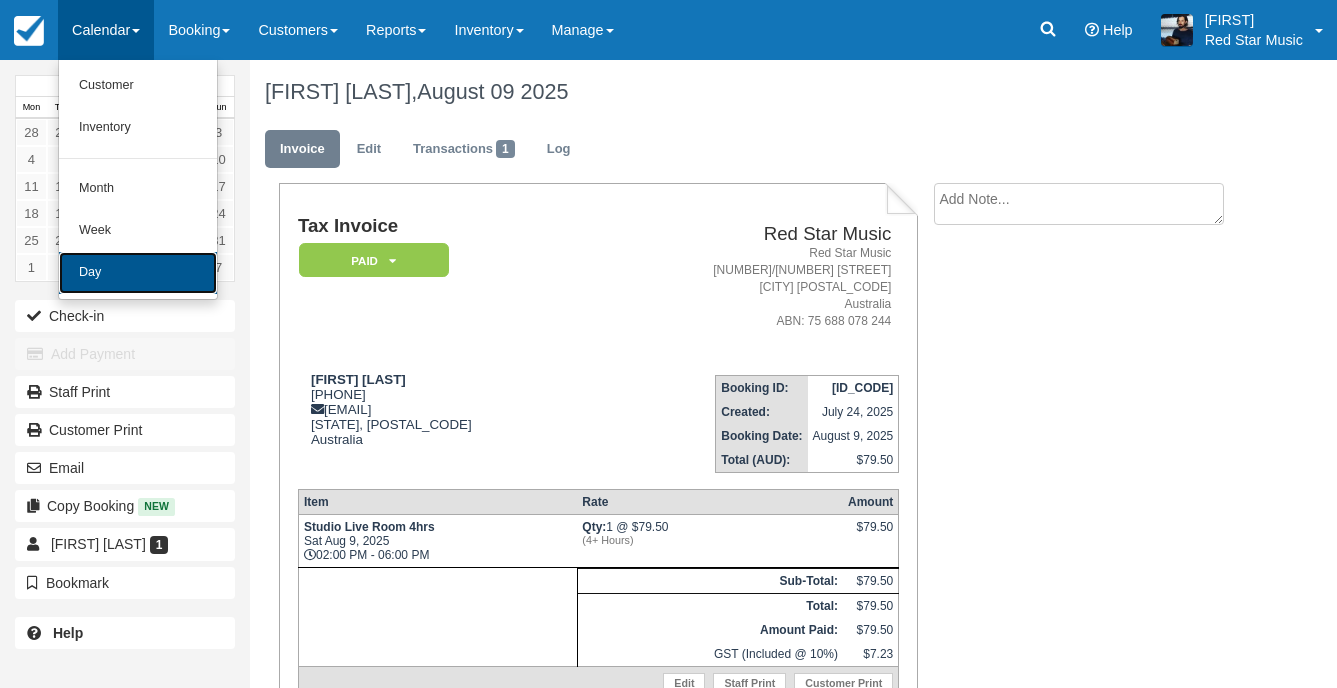 click on "Day" at bounding box center (138, 273) 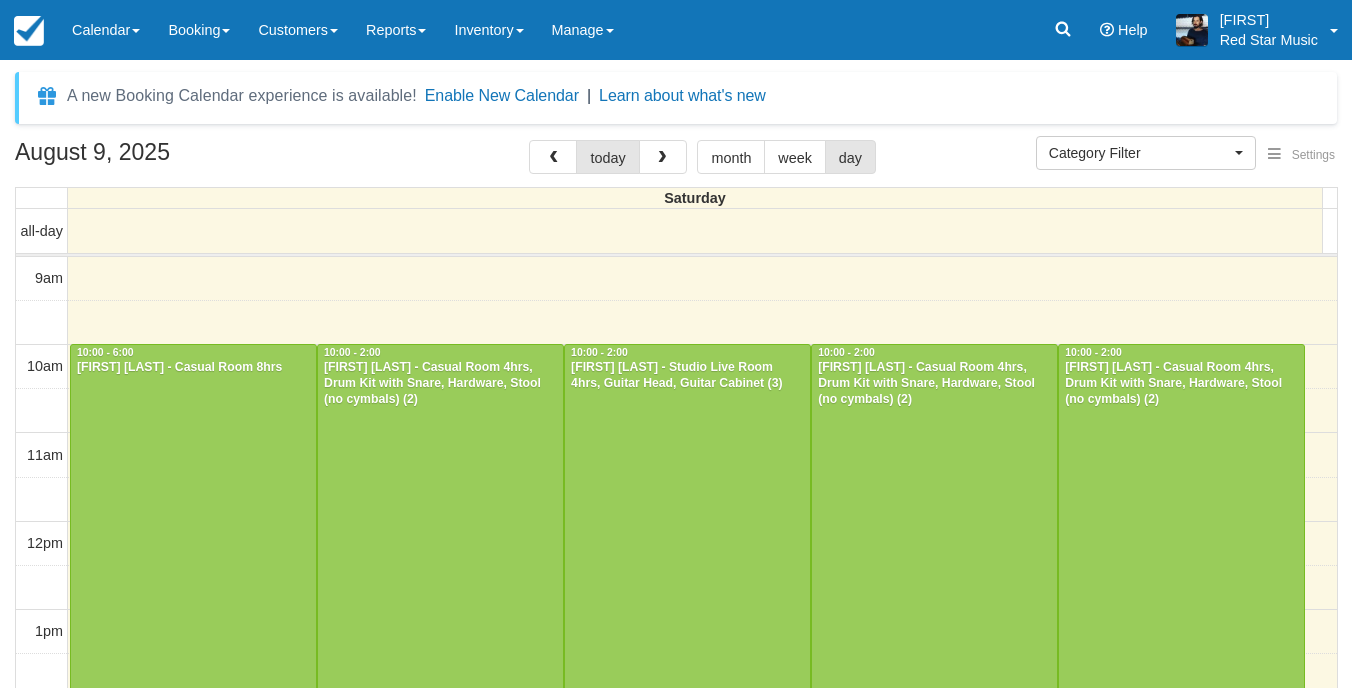 select 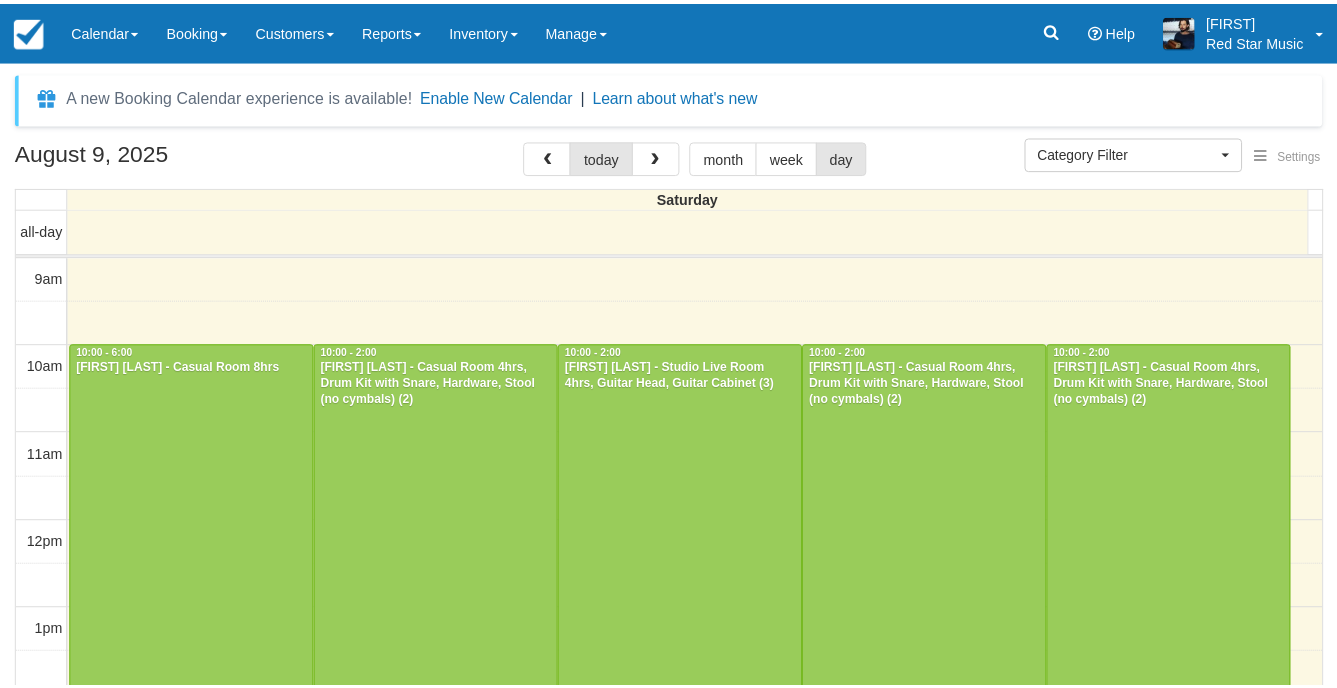 scroll, scrollTop: 0, scrollLeft: 0, axis: both 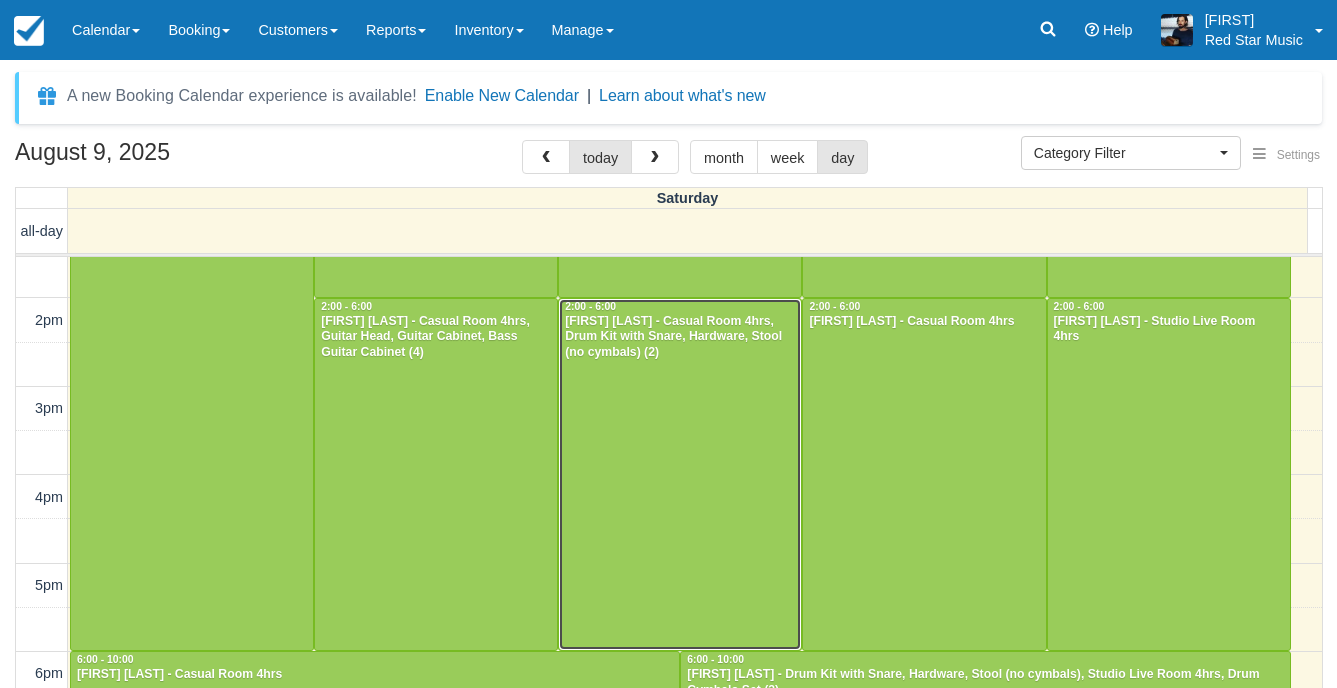 click at bounding box center (680, 475) 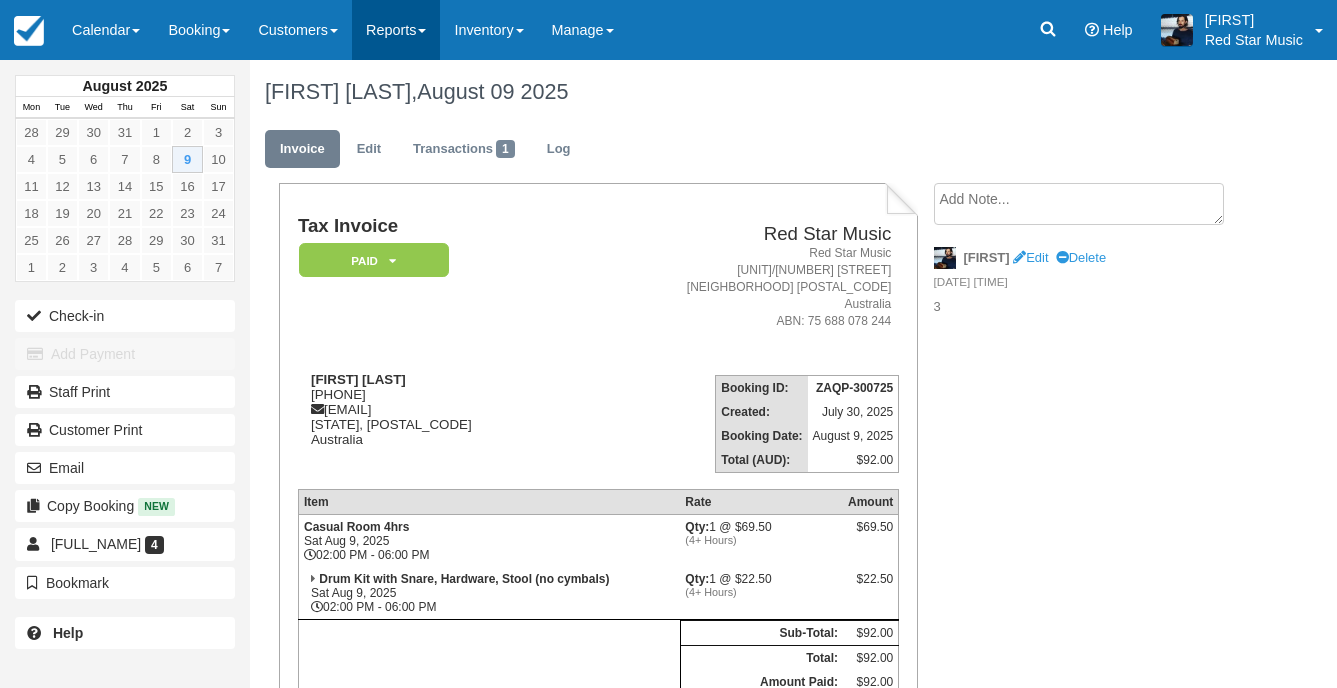 scroll, scrollTop: 0, scrollLeft: 0, axis: both 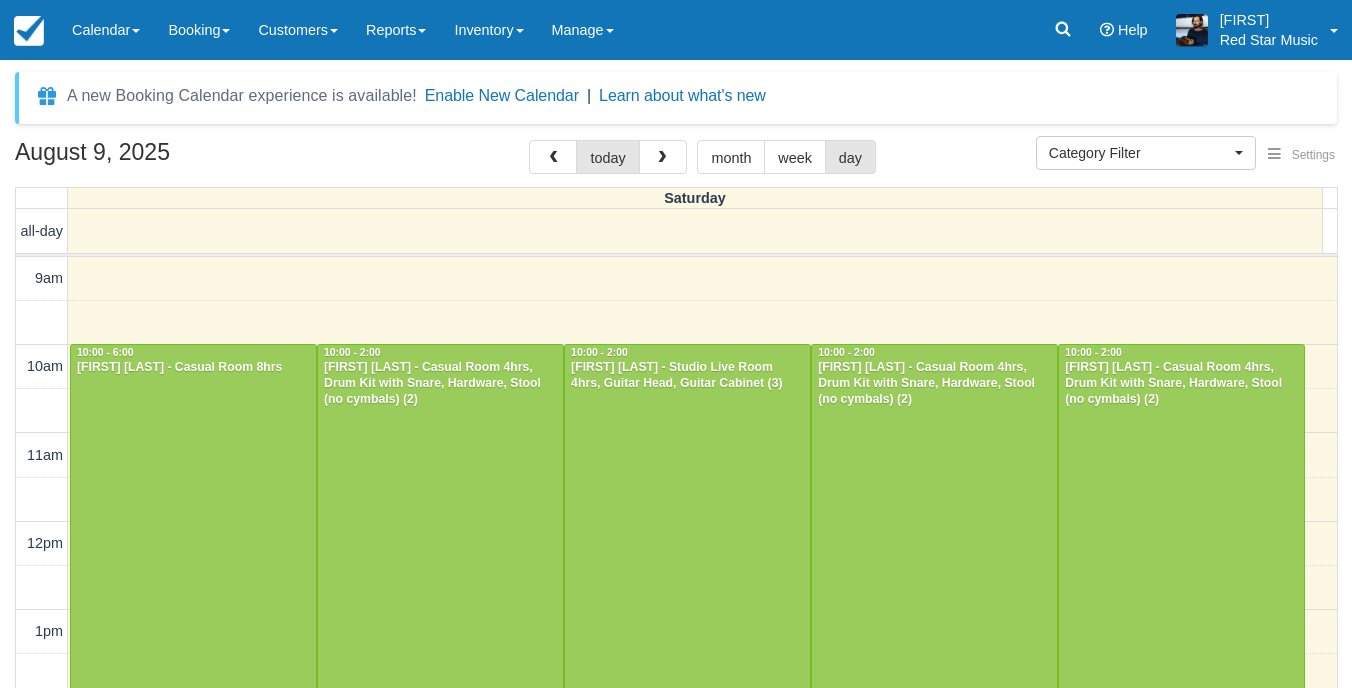 select 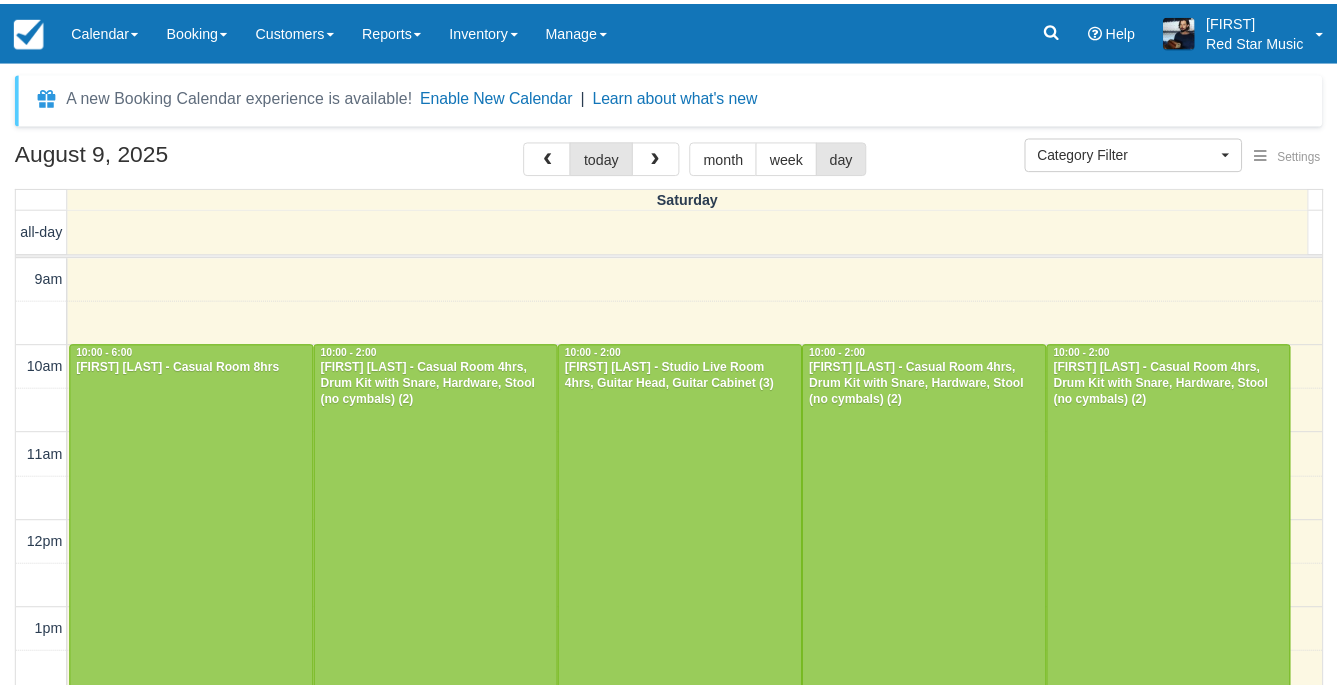 scroll, scrollTop: 0, scrollLeft: 0, axis: both 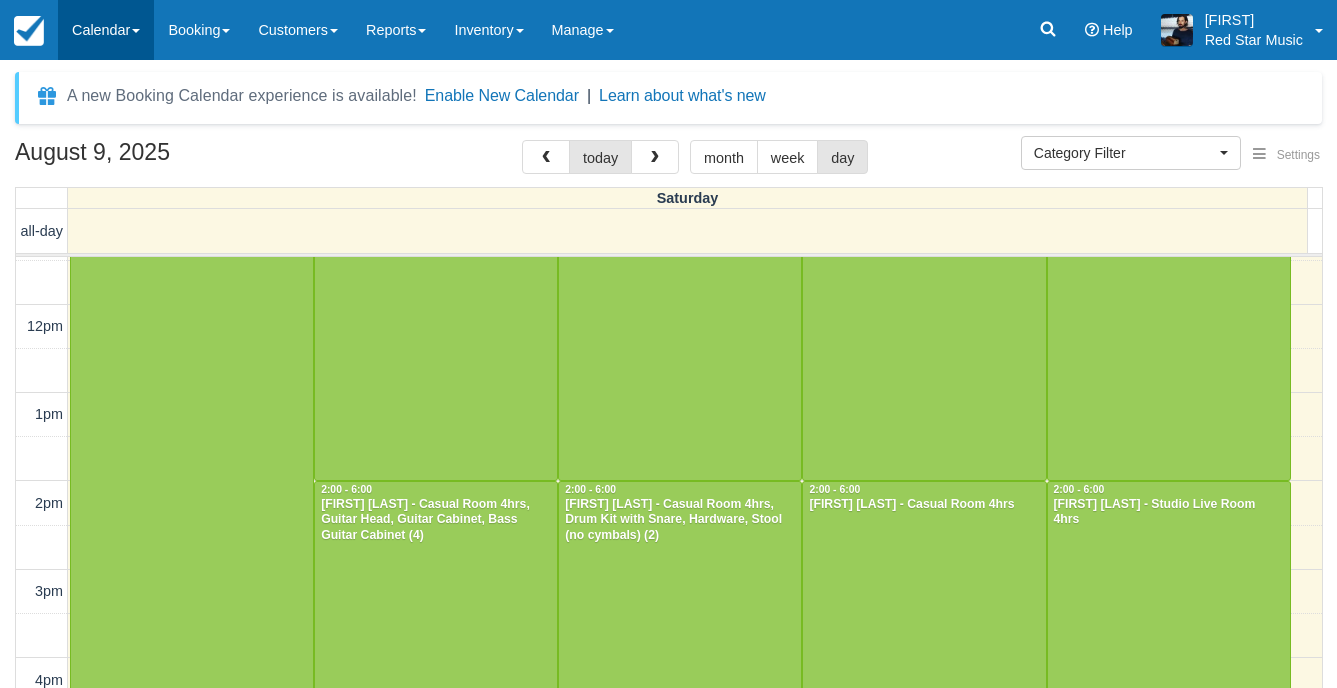 click on "Calendar" at bounding box center [106, 30] 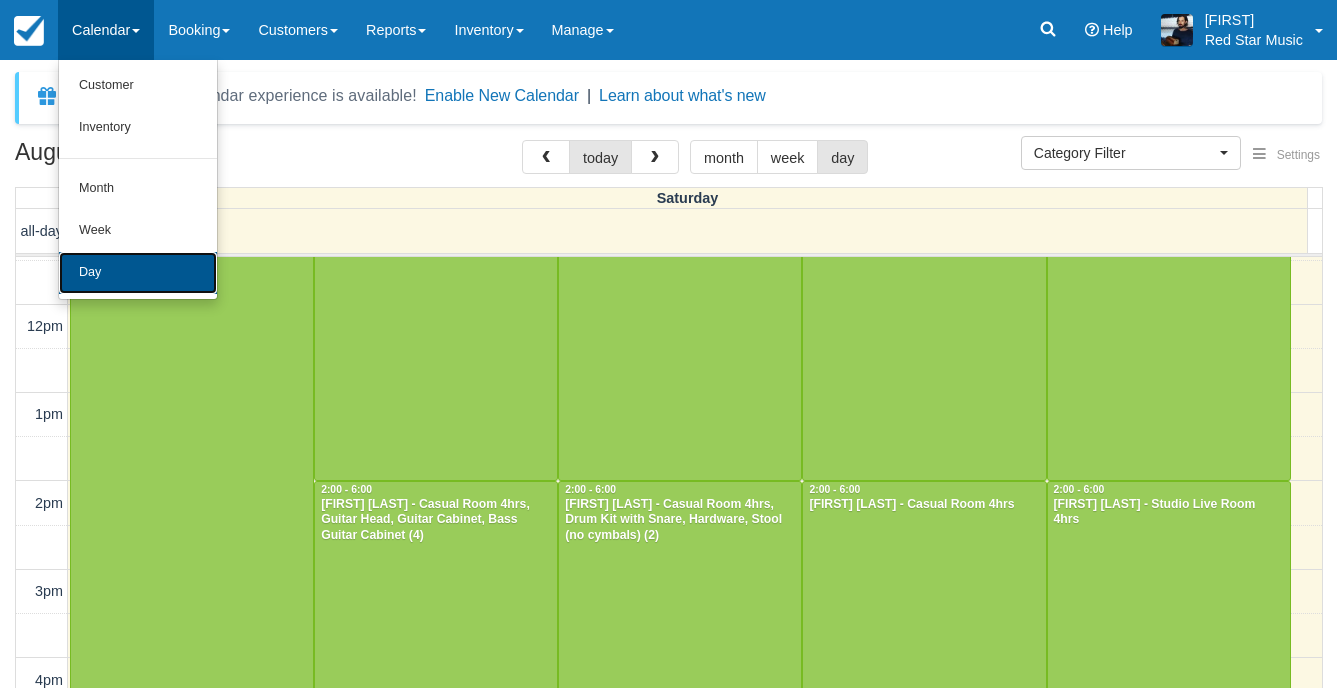 click on "Day" at bounding box center (138, 273) 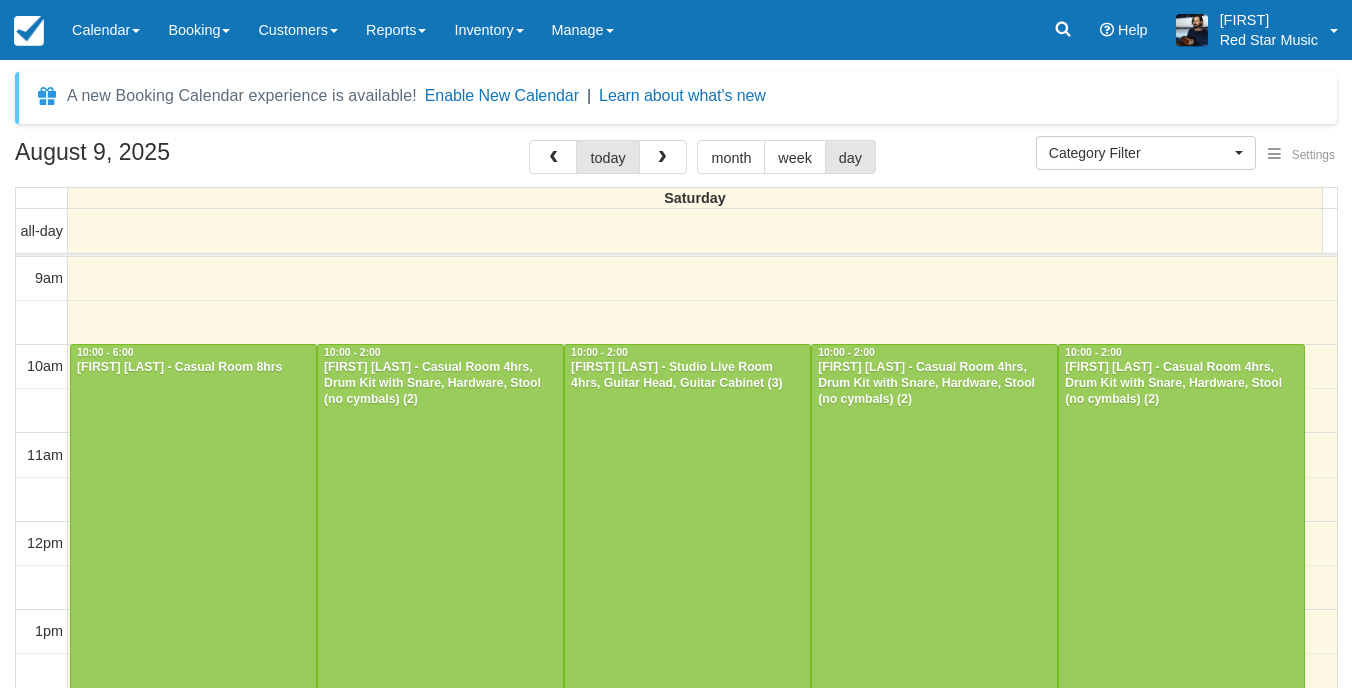 select 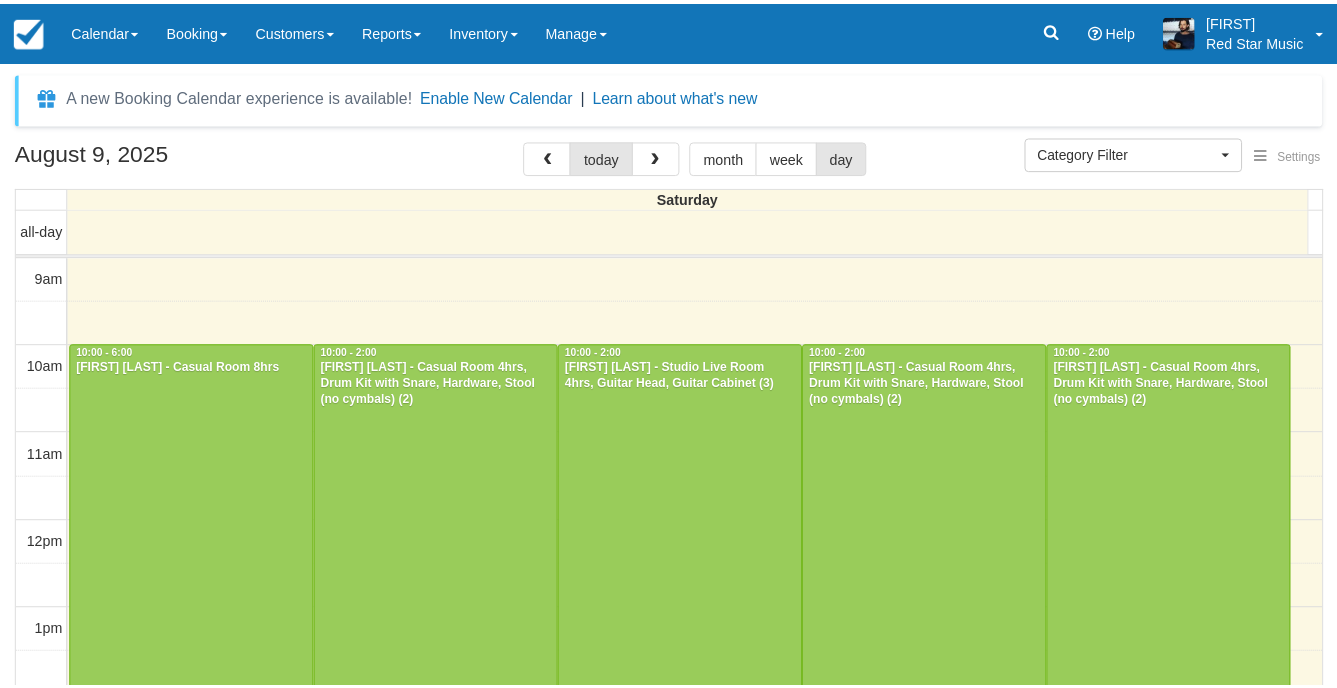scroll, scrollTop: 0, scrollLeft: 0, axis: both 